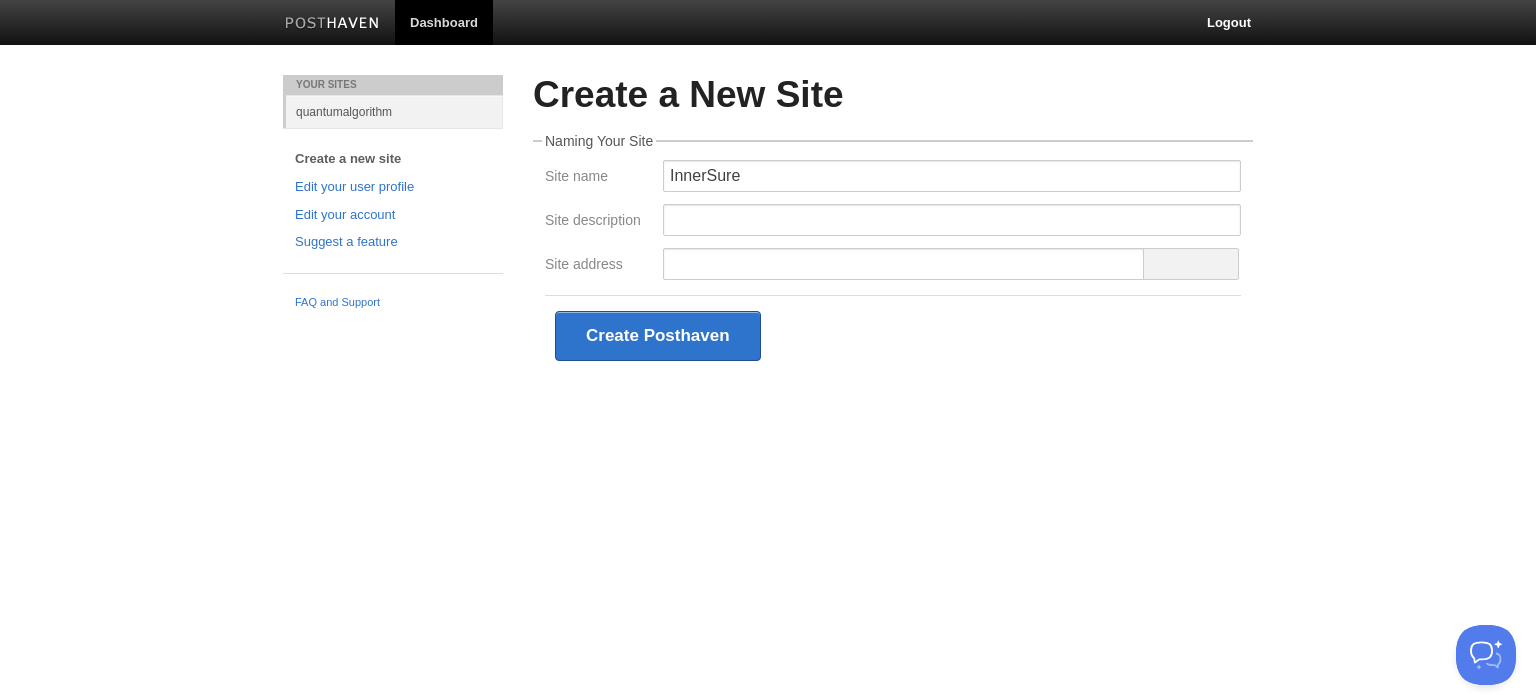 scroll, scrollTop: 0, scrollLeft: 0, axis: both 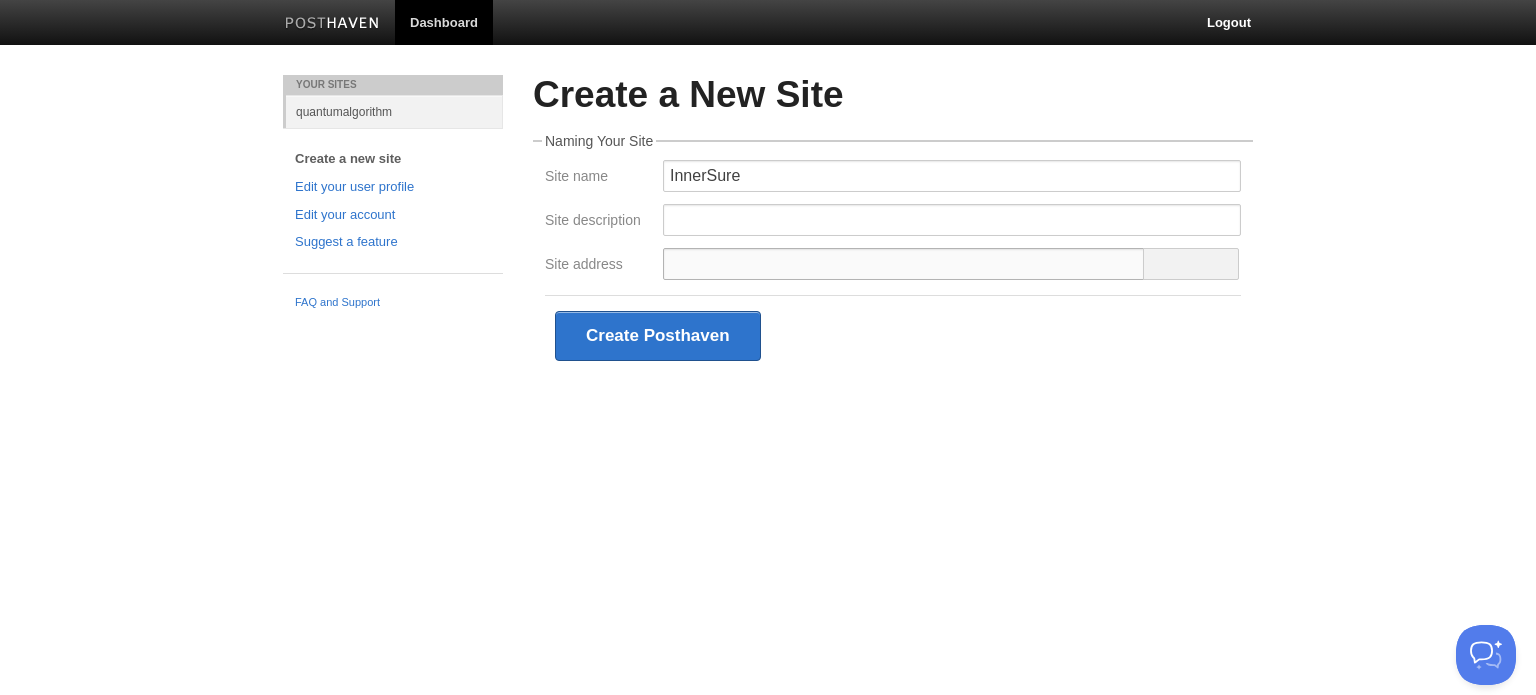 click on "Site address" at bounding box center [904, 264] 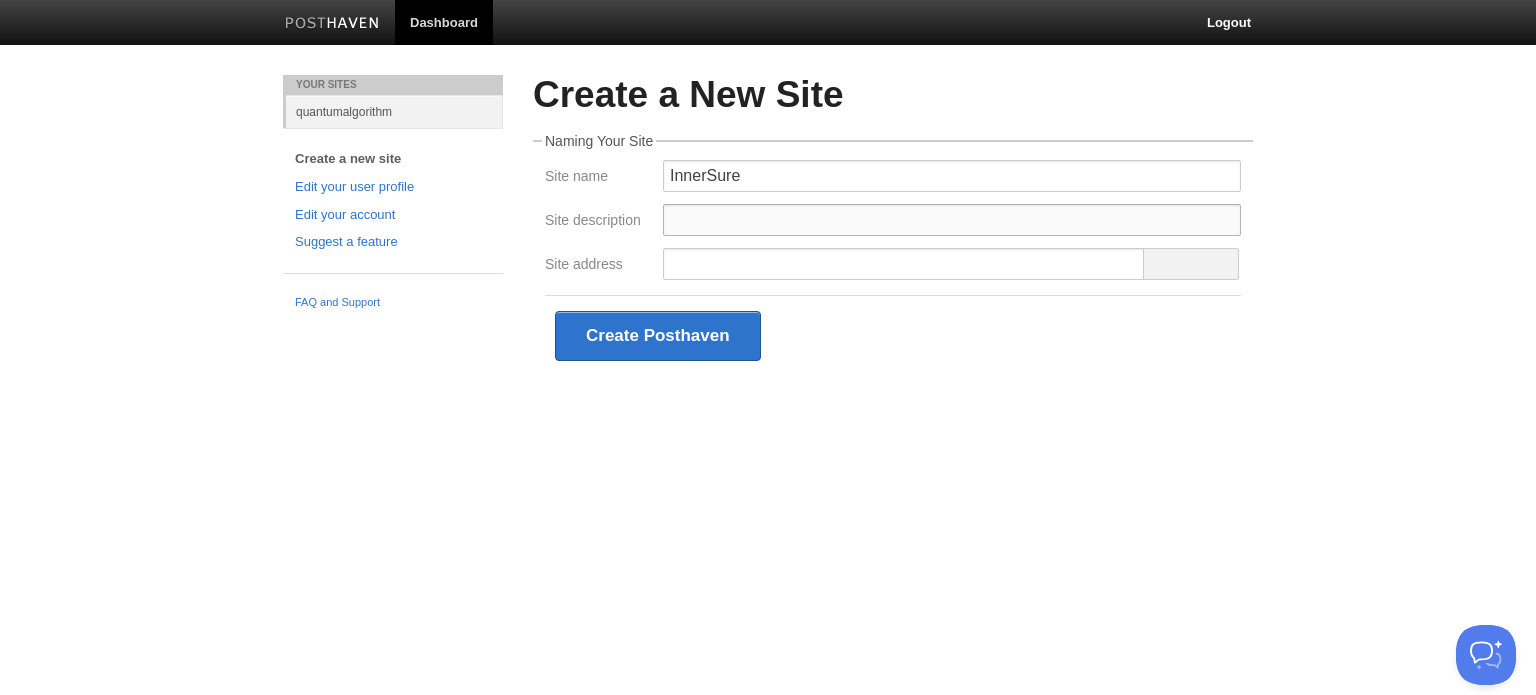 click on "Site description" at bounding box center [952, 220] 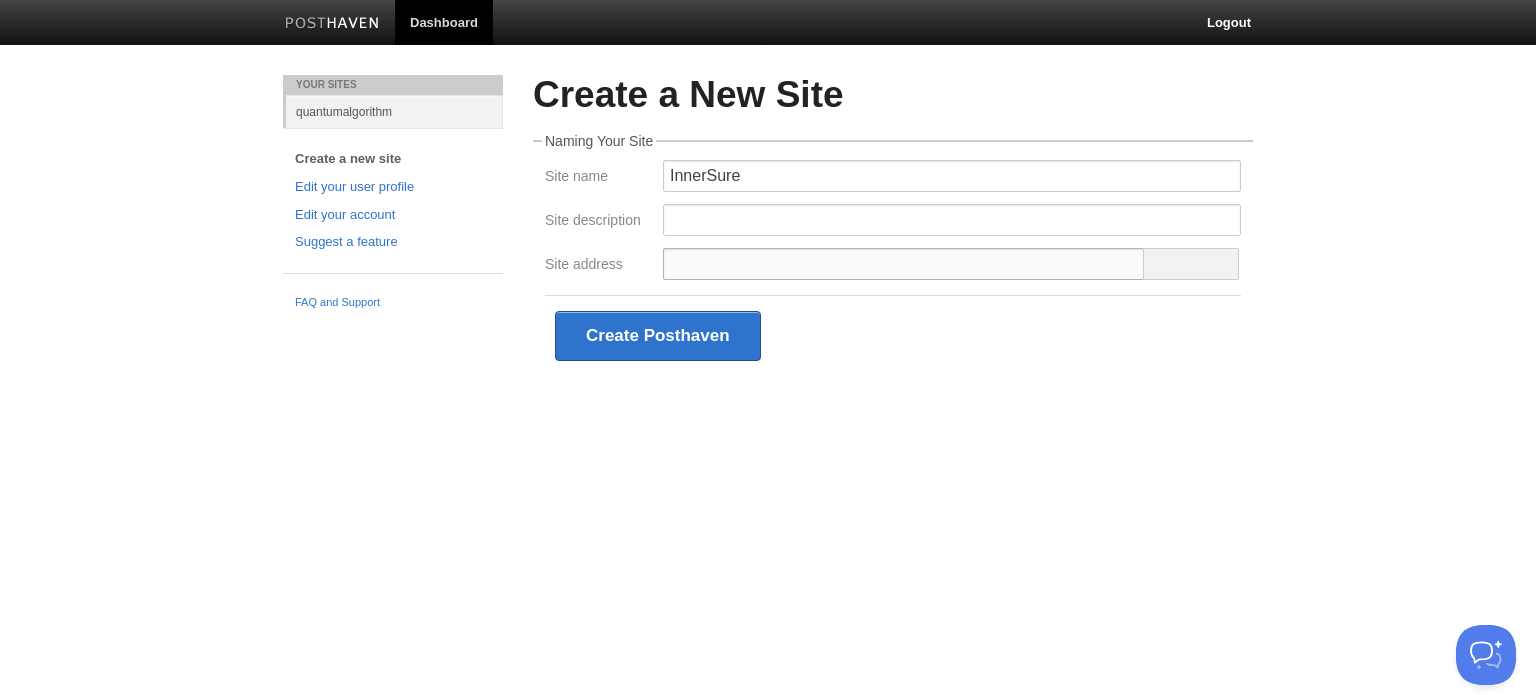 click on "Site address" at bounding box center [904, 264] 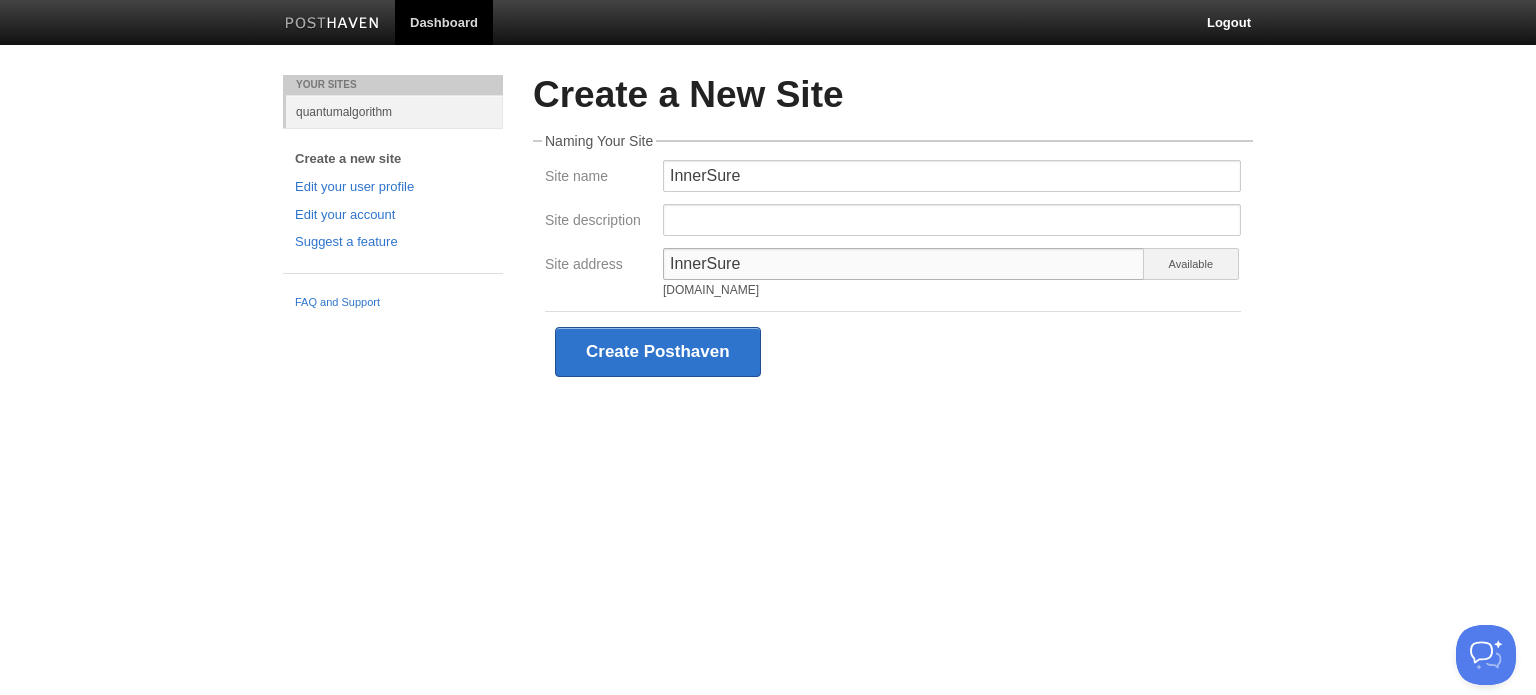 type on "InnerSure" 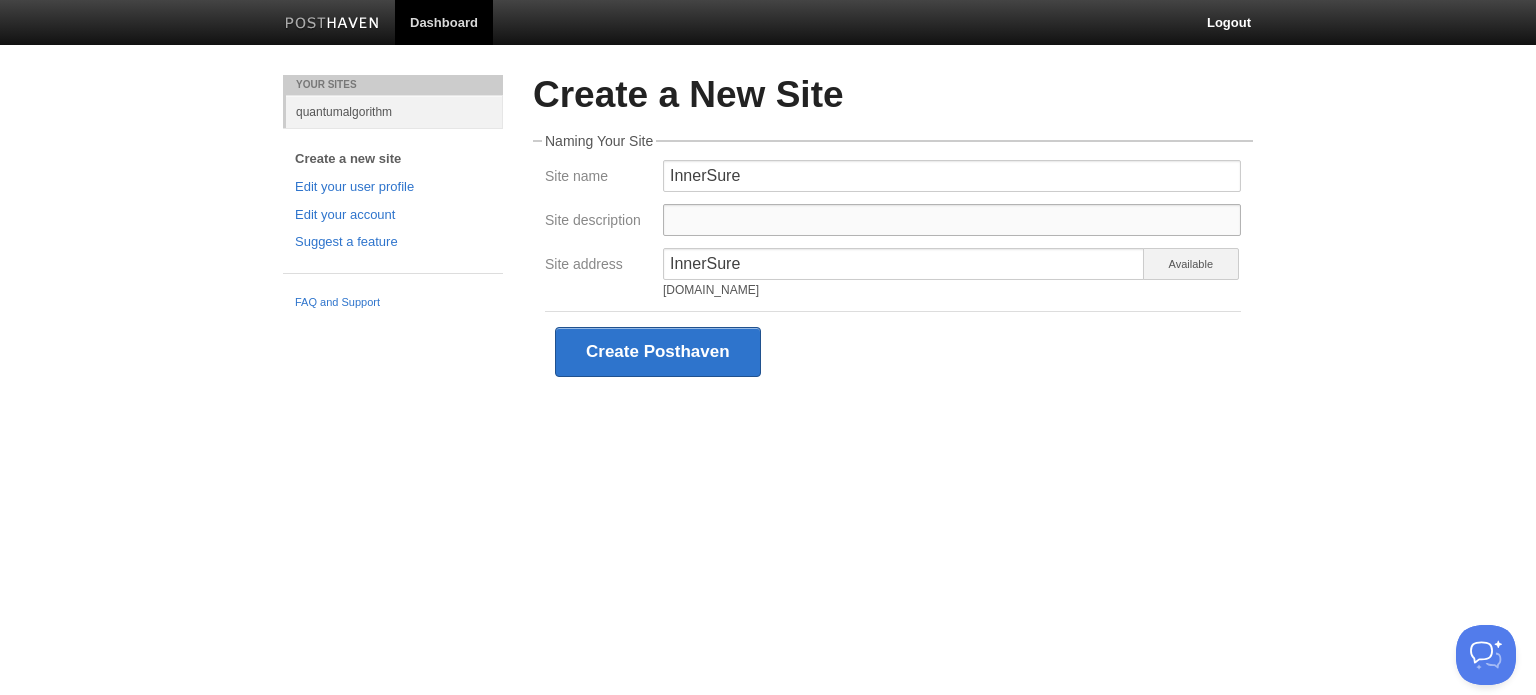 click on "Site description" at bounding box center [952, 220] 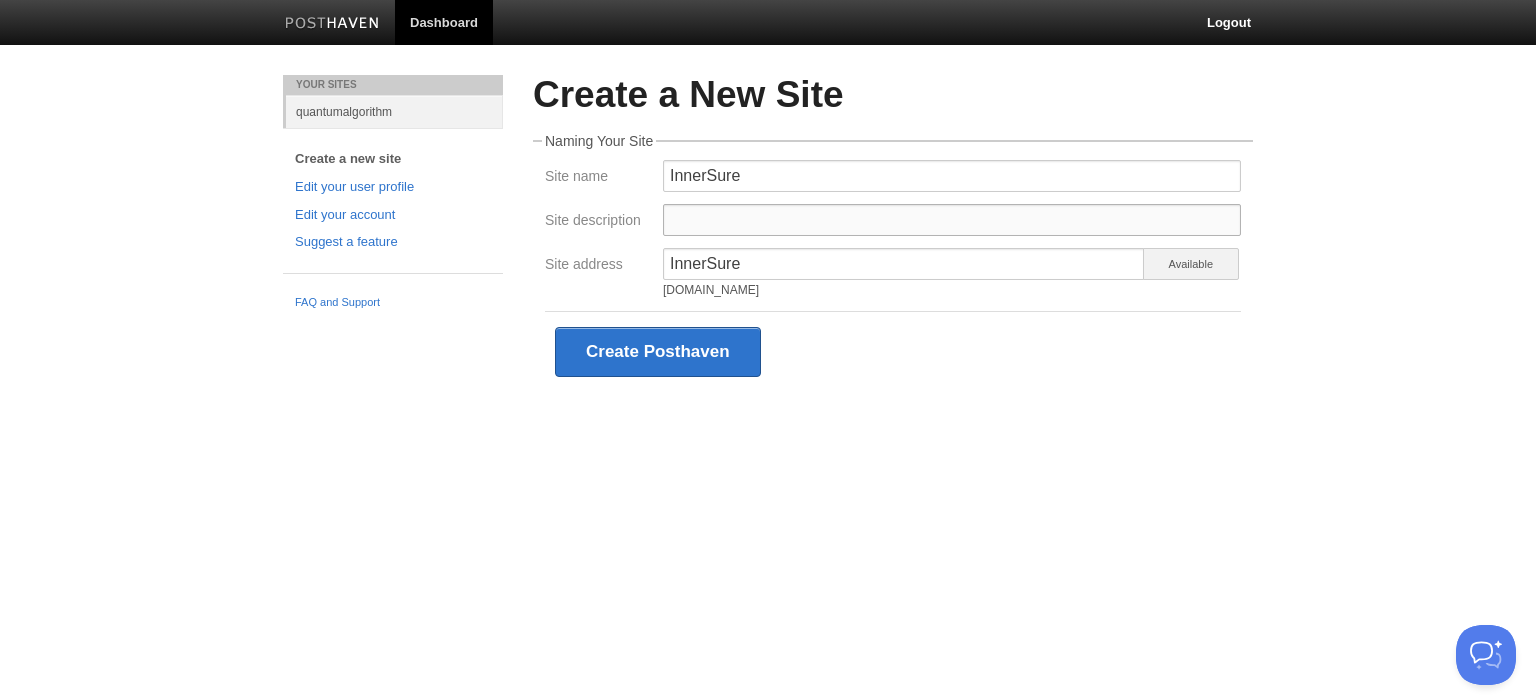 paste on "In a world that worships scale,  speed,  and disruption,  tech founders are told to move fast or be left behind.    But in the rush to build,  very few founders stop to examine the unseen forces shaping their journey.   This isn’t a blog about protecting your startup.  It’s a deeper exploration of what it means to lead, to confront risk,  carry real responsibility,  and make decisions in the face of uncertainty." 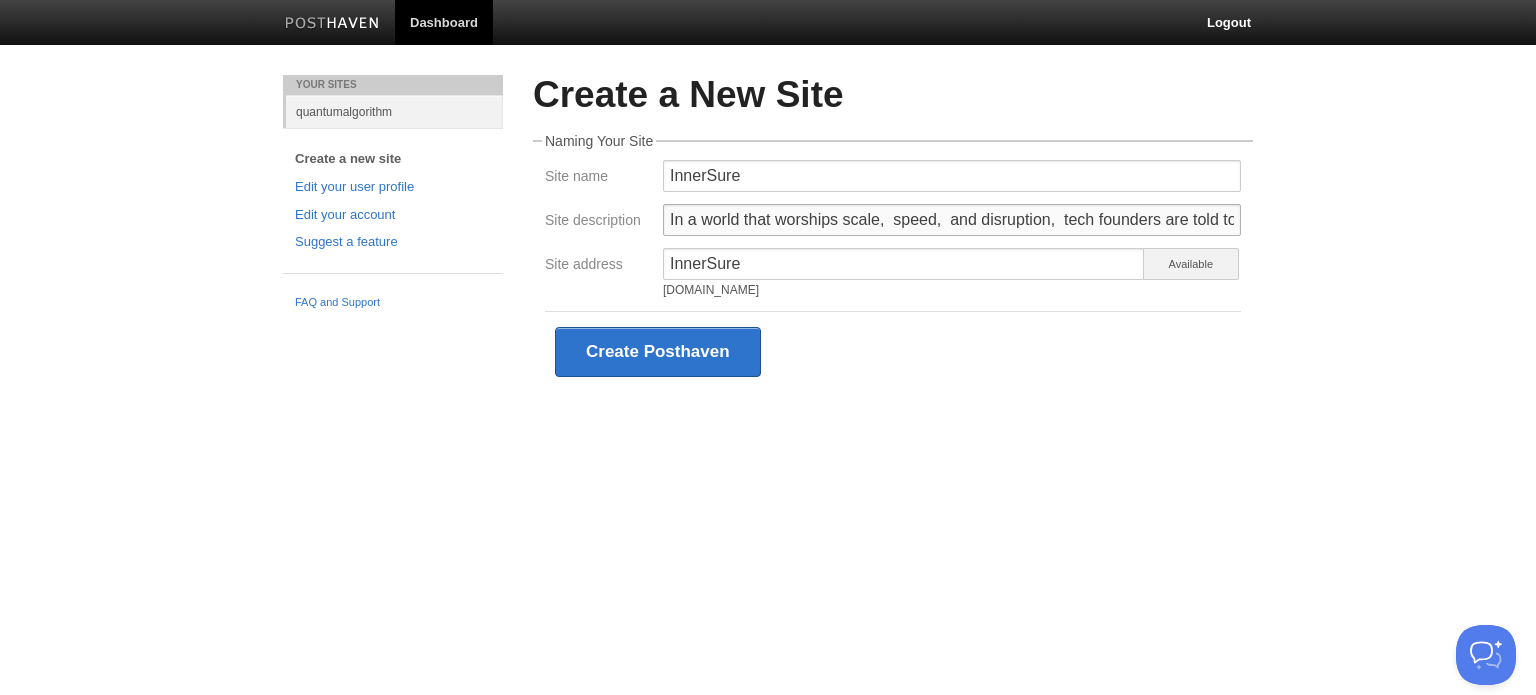 scroll, scrollTop: 0, scrollLeft: 2237, axis: horizontal 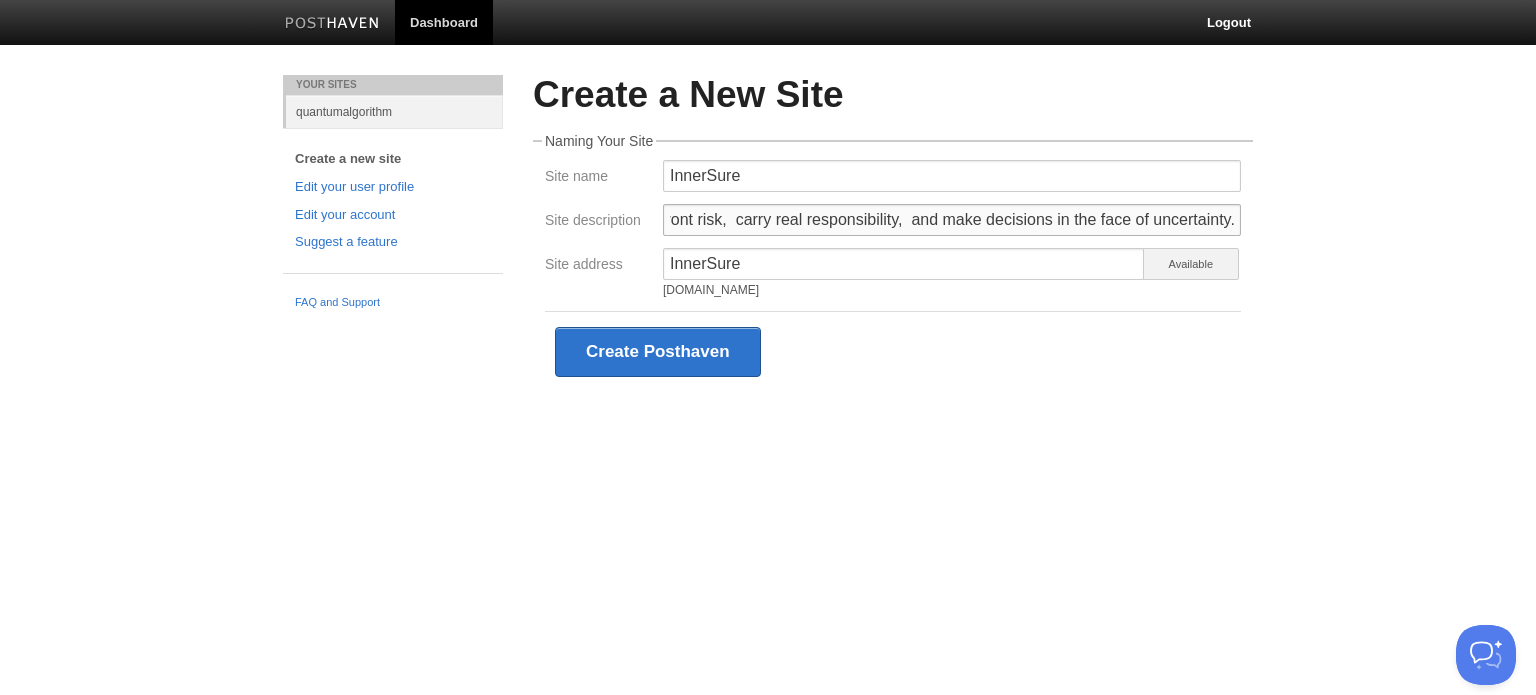 click on "In a world that worships scale,  speed,  and disruption,  tech founders are told to move fast or be left behind.    But in the rush to build,  very few founders stop to examine the unseen forces shaping their journey.   This isn’t a blog about protecting your startup.  It’s a deeper exploration of what it means to lead, to confront risk,  carry real responsibility,  and make decisions in the face of uncertainty." at bounding box center [952, 220] 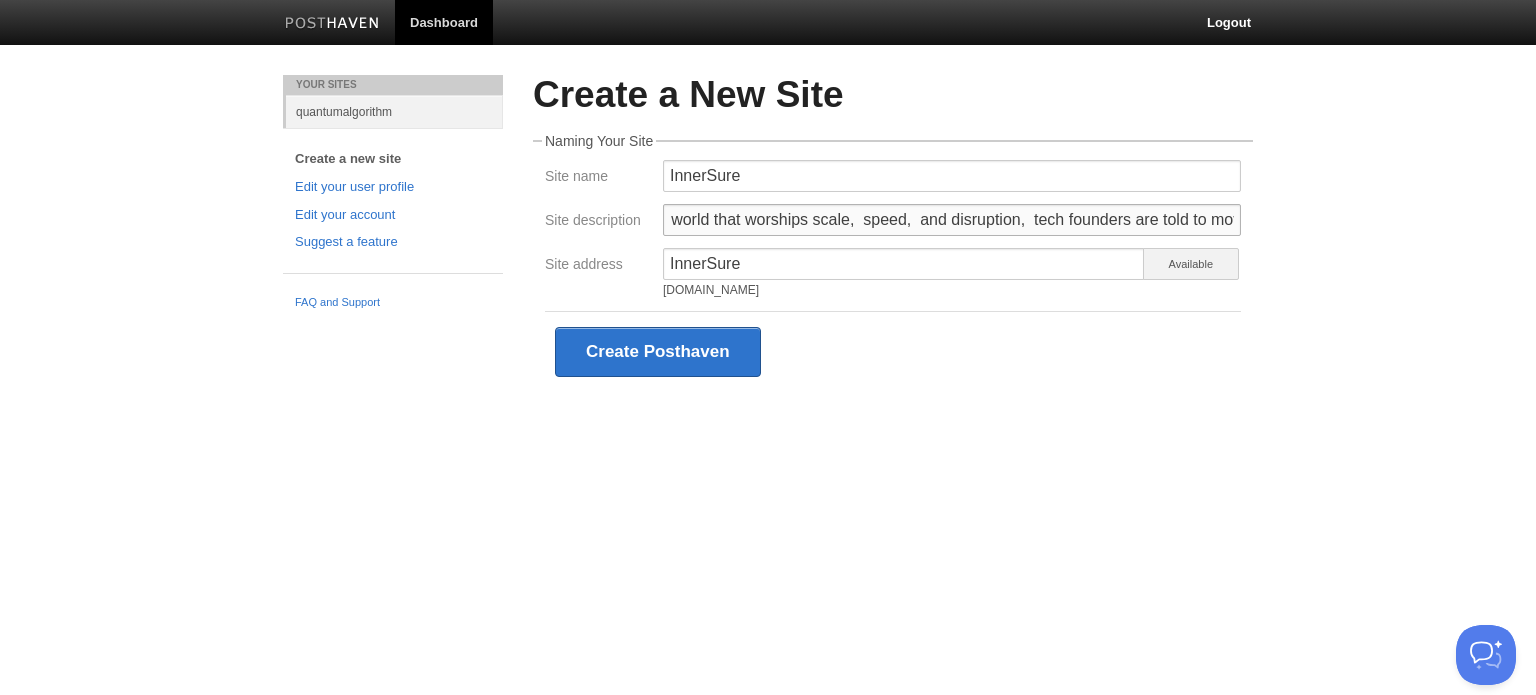 scroll, scrollTop: 0, scrollLeft: 0, axis: both 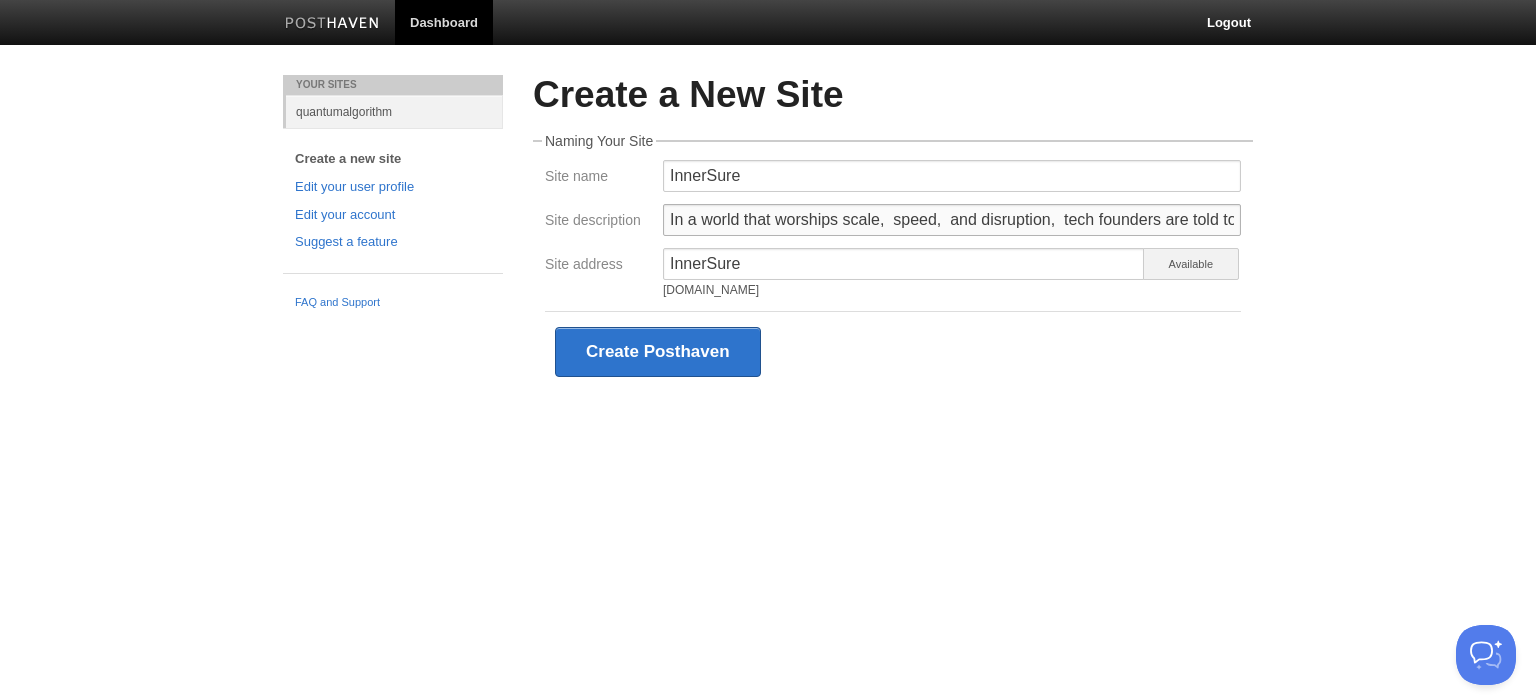 click on "In a world that worships scale,  speed,  and disruption,  tech founders are told to move fast or be left behind.    But in the rush to build,  very few founders stop to examine the unseen forces shaping their journey.   This isn’t a blog about protecting your startup.  It’s a deeper exploration of what it means to lead, to confront risk,  carry real responsibility,  and make decisions in the face of uncertainty." at bounding box center [952, 220] 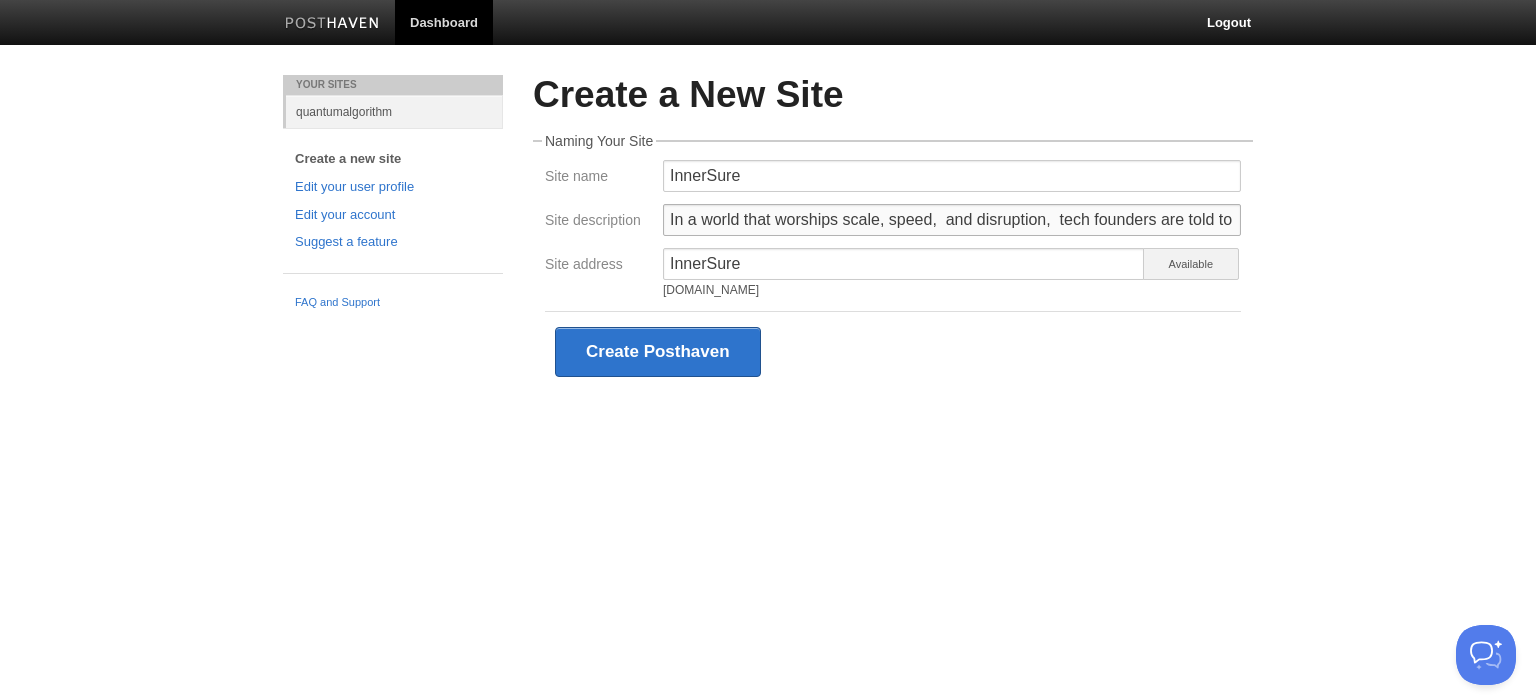 click on "In a world that worships scale, speed,  and disruption,  tech founders are told to move fast or be left behind.    But in the rush to build,  very few founders stop to examine the unseen forces shaping their journey.   This isn’t a blog about protecting your startup.  It’s a deeper exploration of what it means to lead, to confront risk,  carry real responsibility,  and make decisions in the face of uncertainty." at bounding box center (952, 220) 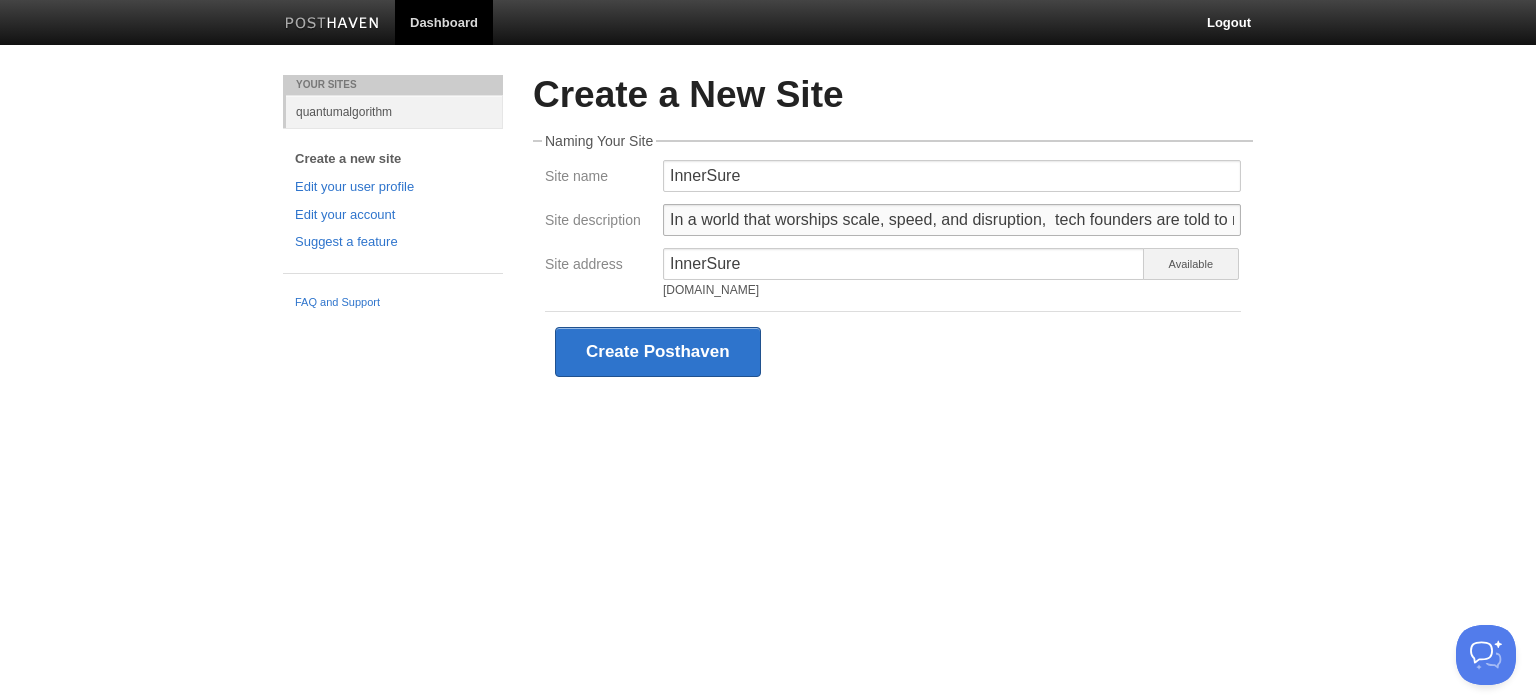 click on "In a world that worships scale, speed, and disruption,  tech founders are told to move fast or be left behind.    But in the rush to build,  very few founders stop to examine the unseen forces shaping their journey.   This isn’t a blog about protecting your startup.  It’s a deeper exploration of what it means to lead, to confront risk,  carry real responsibility,  and make decisions in the face of uncertainty." at bounding box center [952, 220] 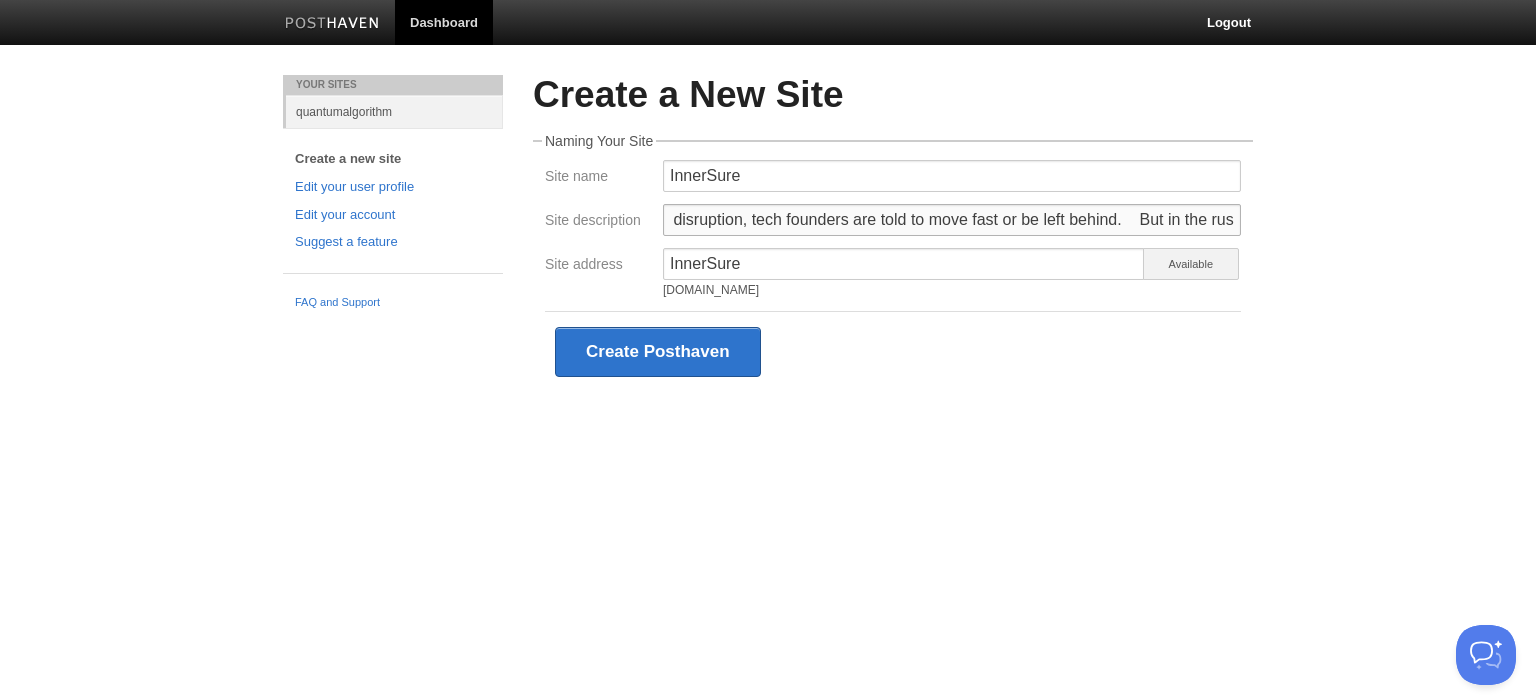 scroll, scrollTop: 0, scrollLeft: 316, axis: horizontal 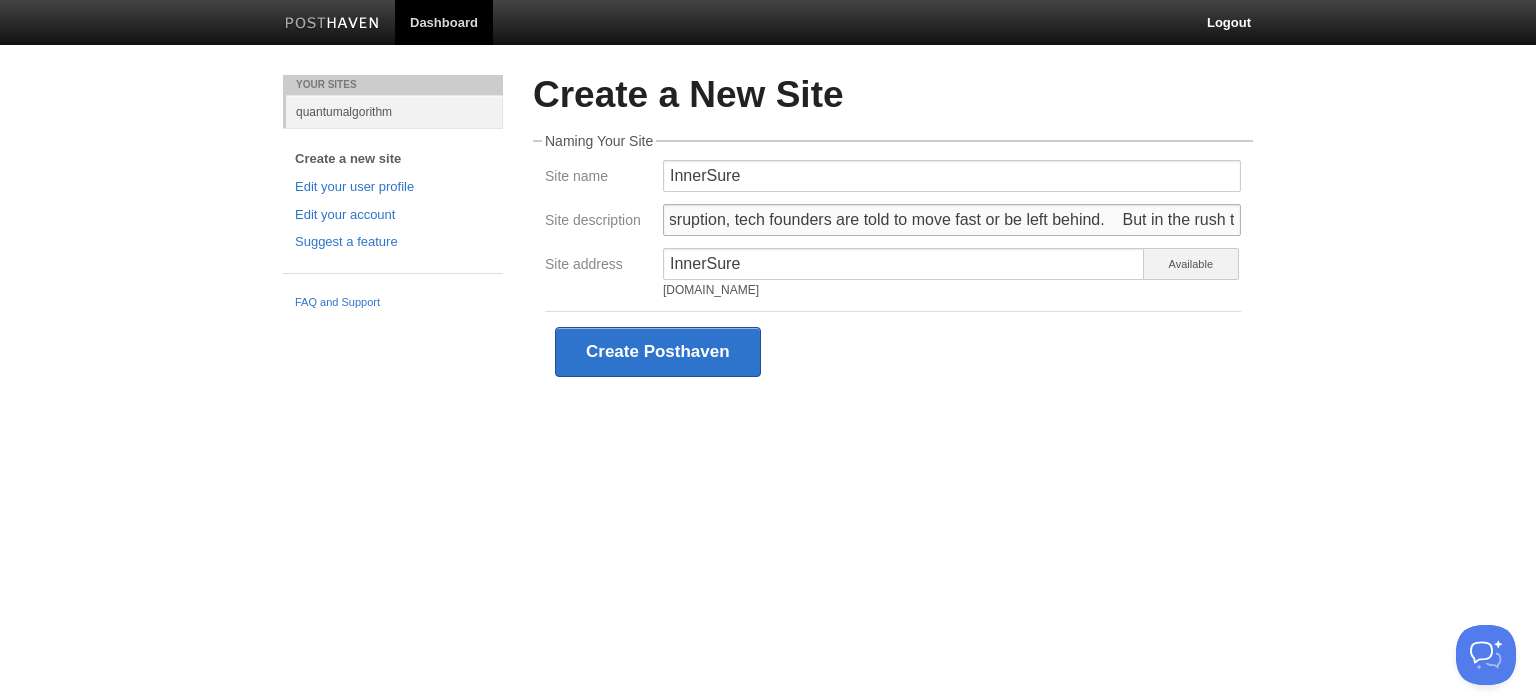click on "In a world that worships scale, speed, and disruption, tech founders are told to move fast or be left behind.    But in the rush to build,  very few founders stop to examine the unseen forces shaping their journey.   This isn’t a blog about protecting your startup.  It’s a deeper exploration of what it means to lead, to confront risk,  carry real responsibility,  and make decisions in the face of uncertainty." at bounding box center [952, 220] 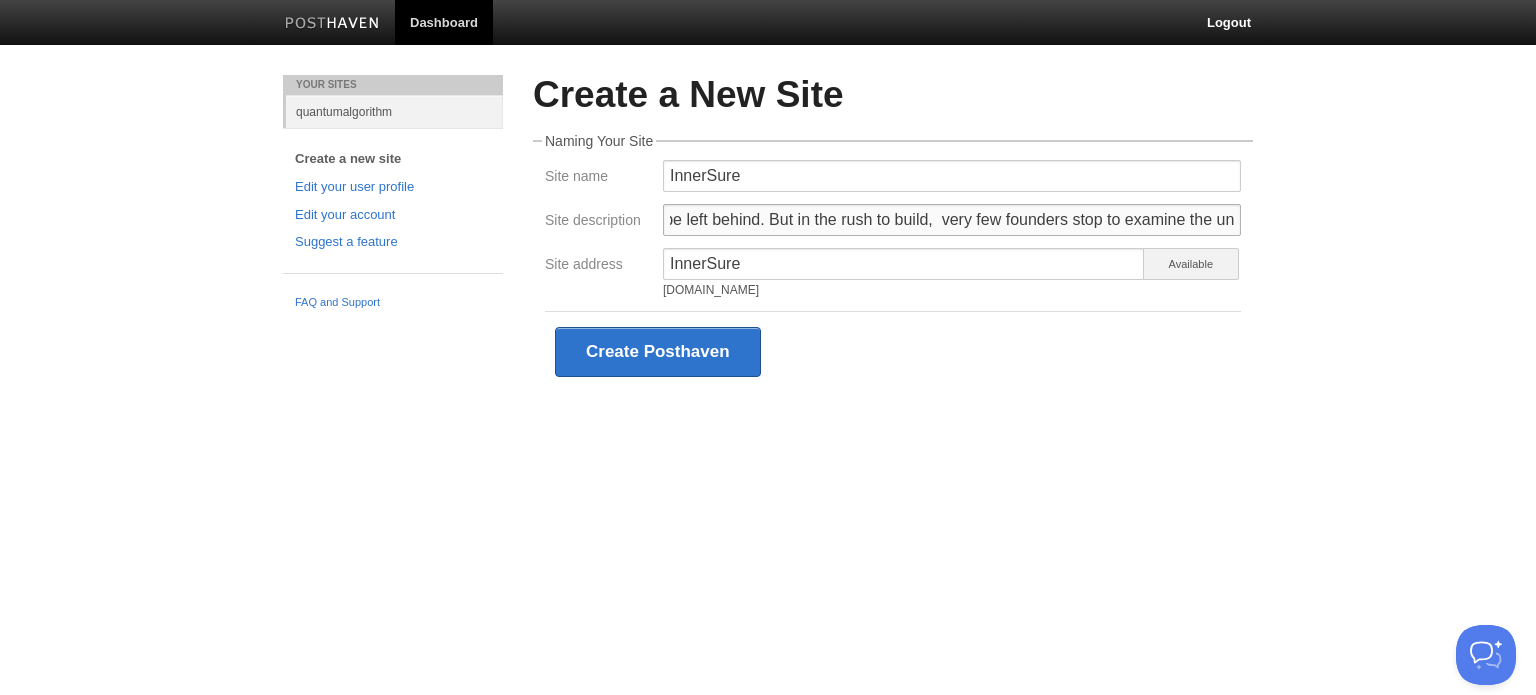 scroll, scrollTop: 0, scrollLeft: 696, axis: horizontal 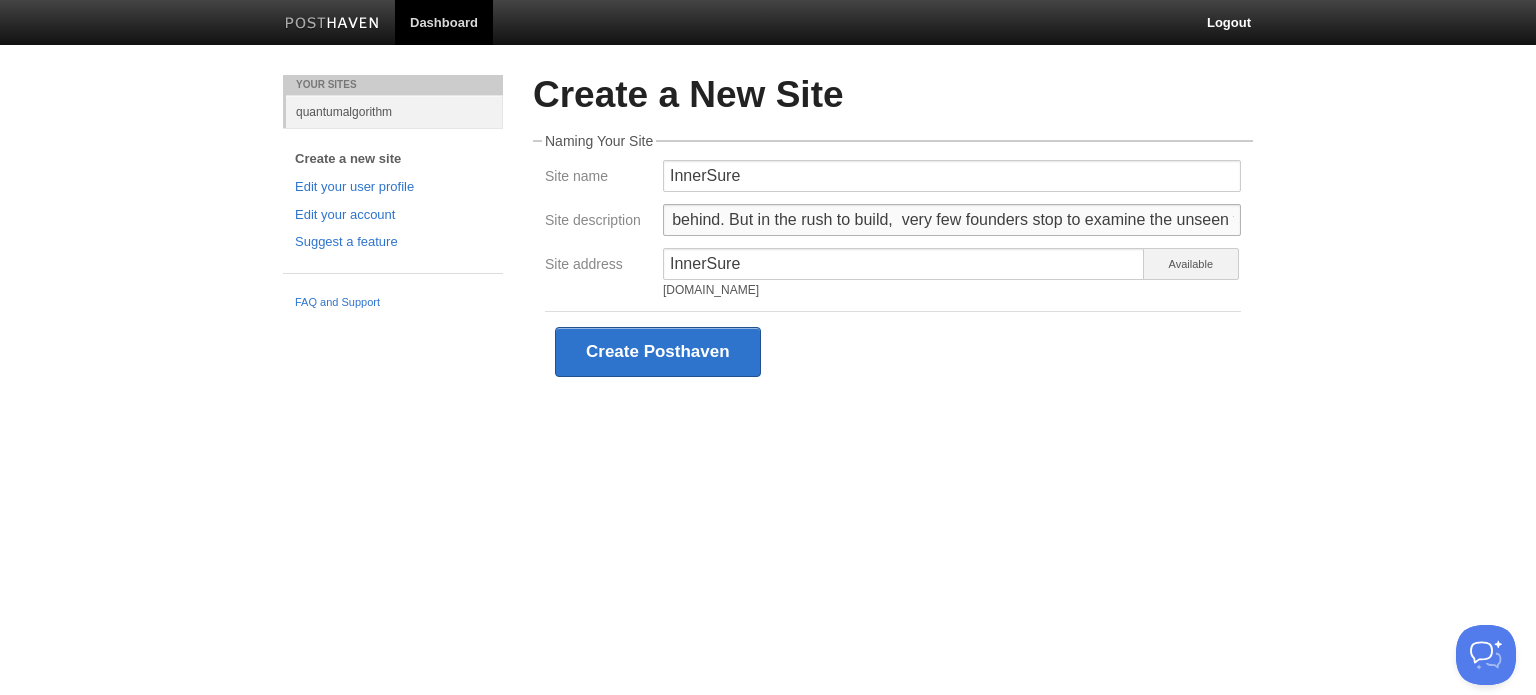click on "In a world that worships scale, speed, and disruption, tech founders are told to move fast or be left behind. But in the rush to build,  very few founders stop to examine the unseen forces shaping their journey.   This isn’t a blog about protecting your startup.  It’s a deeper exploration of what it means to lead, to confront risk,  carry real responsibility,  and make decisions in the face of uncertainty." at bounding box center (952, 220) 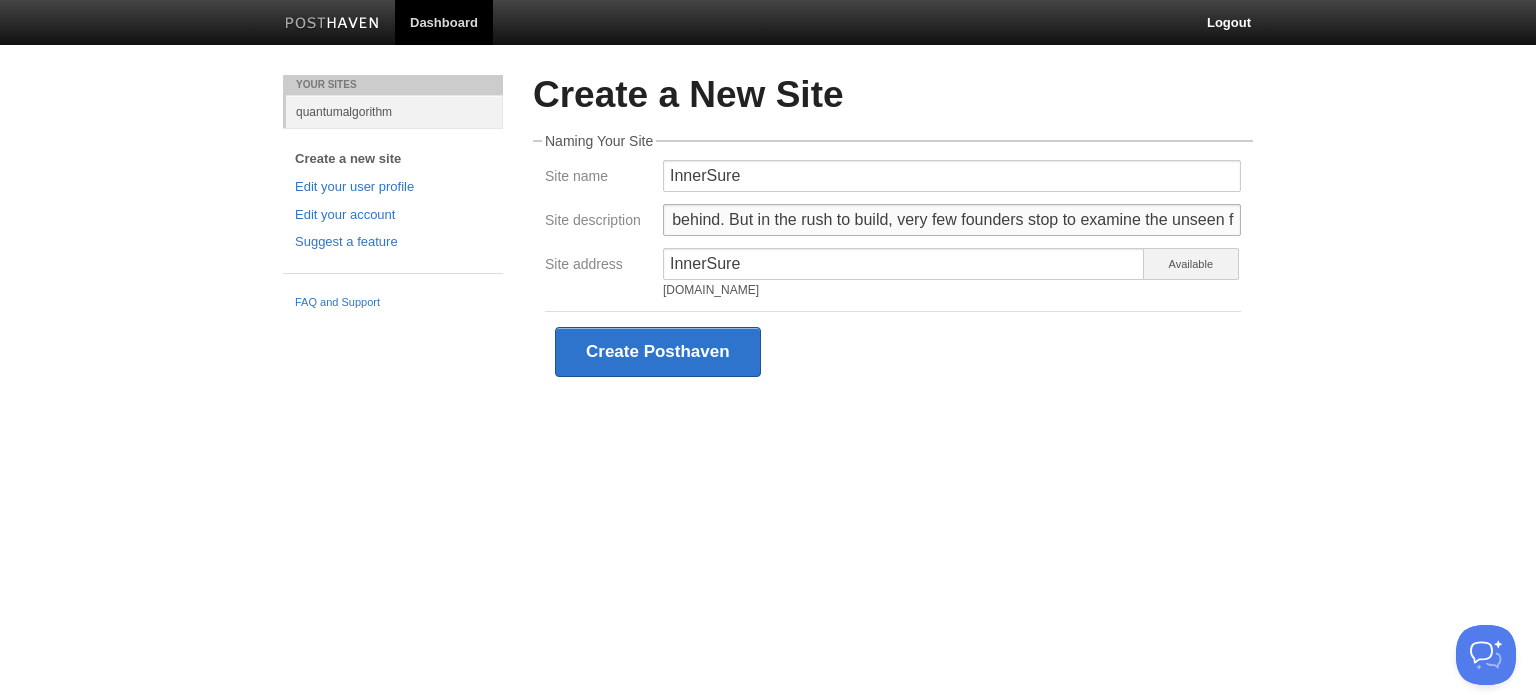 click on "In a world that worships scale, speed, and disruption, tech founders are told to move fast or be left behind. But in the rush to build, very few founders stop to examine the unseen forces shaping their journey.   This isn’t a blog about protecting your startup.  It’s a deeper exploration of what it means to lead, to confront risk,  carry real responsibility,  and make decisions in the face of uncertainty." at bounding box center [952, 220] 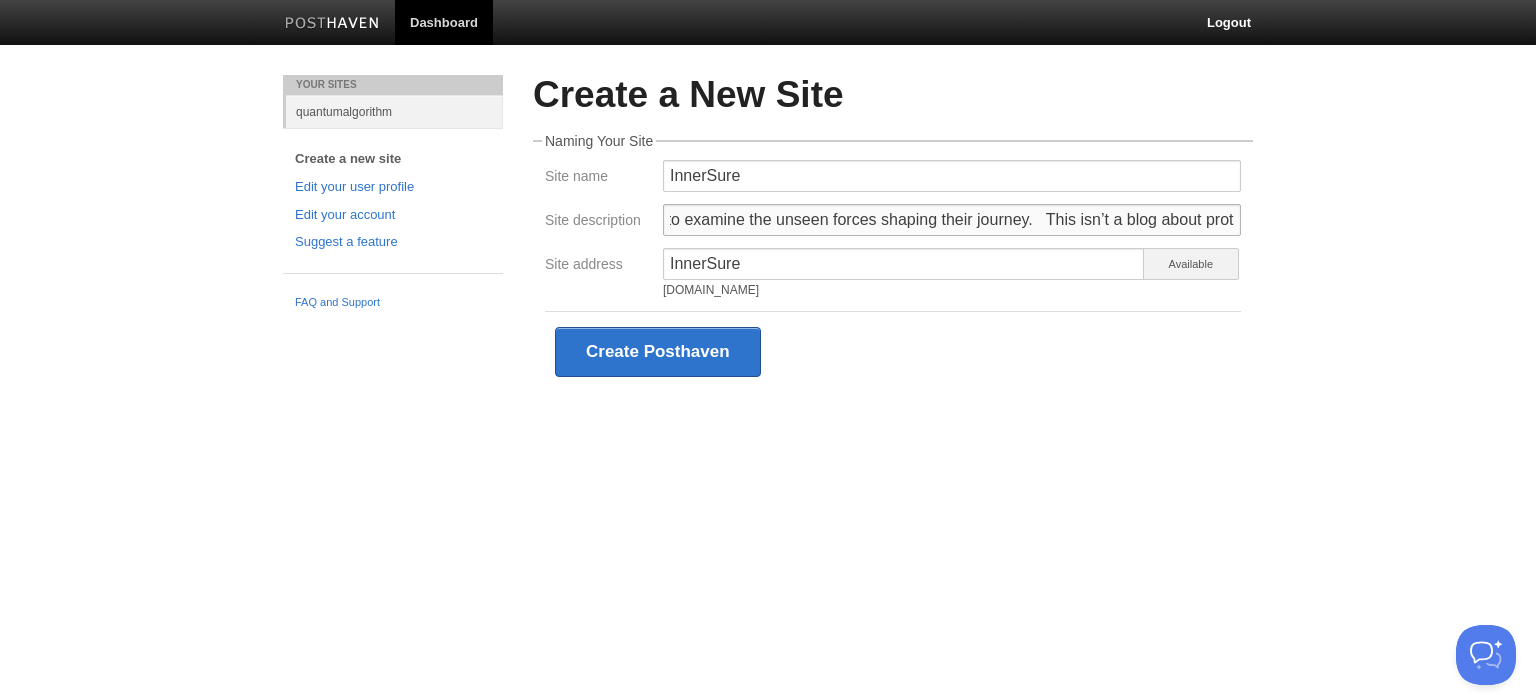 scroll, scrollTop: 0, scrollLeft: 1108, axis: horizontal 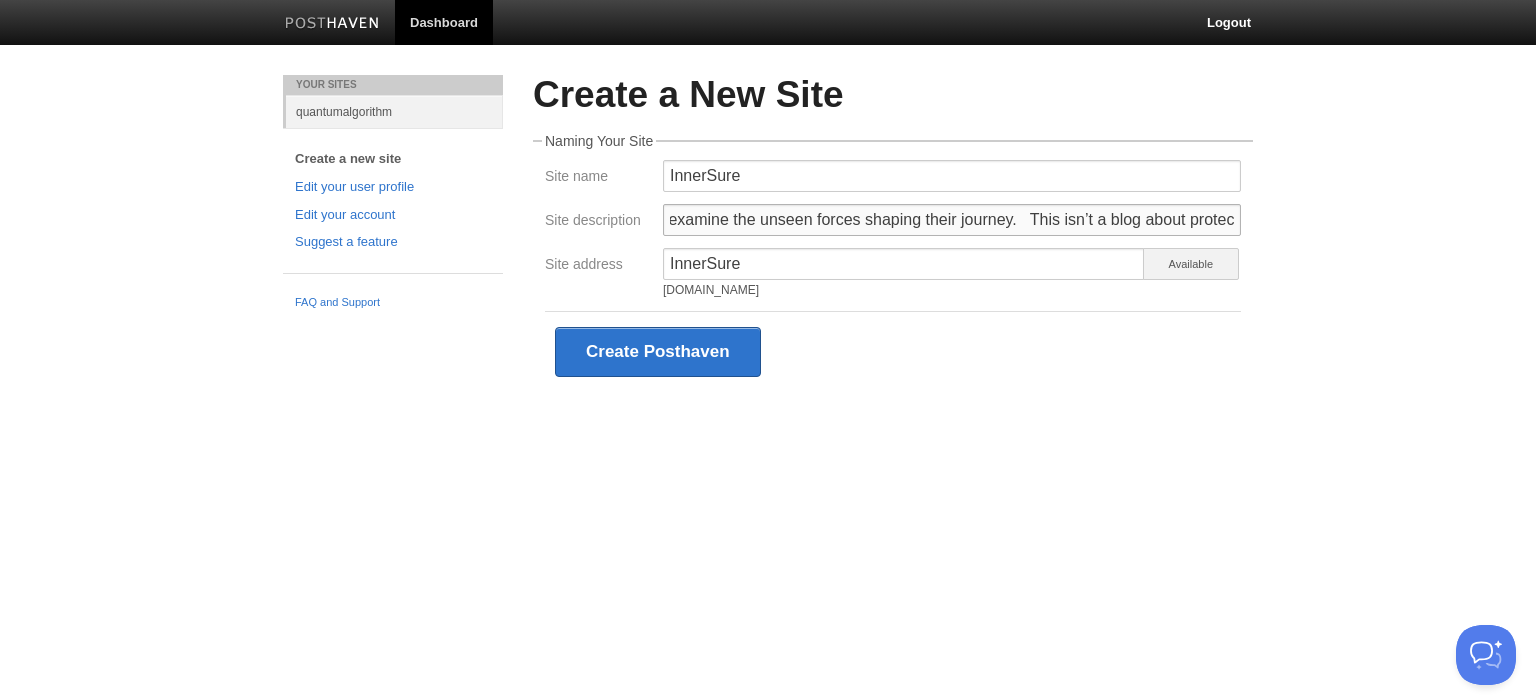 click on "In a world that worships scale, speed, and disruption, tech founders are told to move fast or be left behind. But in the rush to build, very few founders stop to examine the unseen forces shaping their journey.   This isn’t a blog about protecting your startup.  It’s a deeper exploration of what it means to lead, to confront risk,  carry real responsibility,  and make decisions in the face of uncertainty." at bounding box center (952, 220) 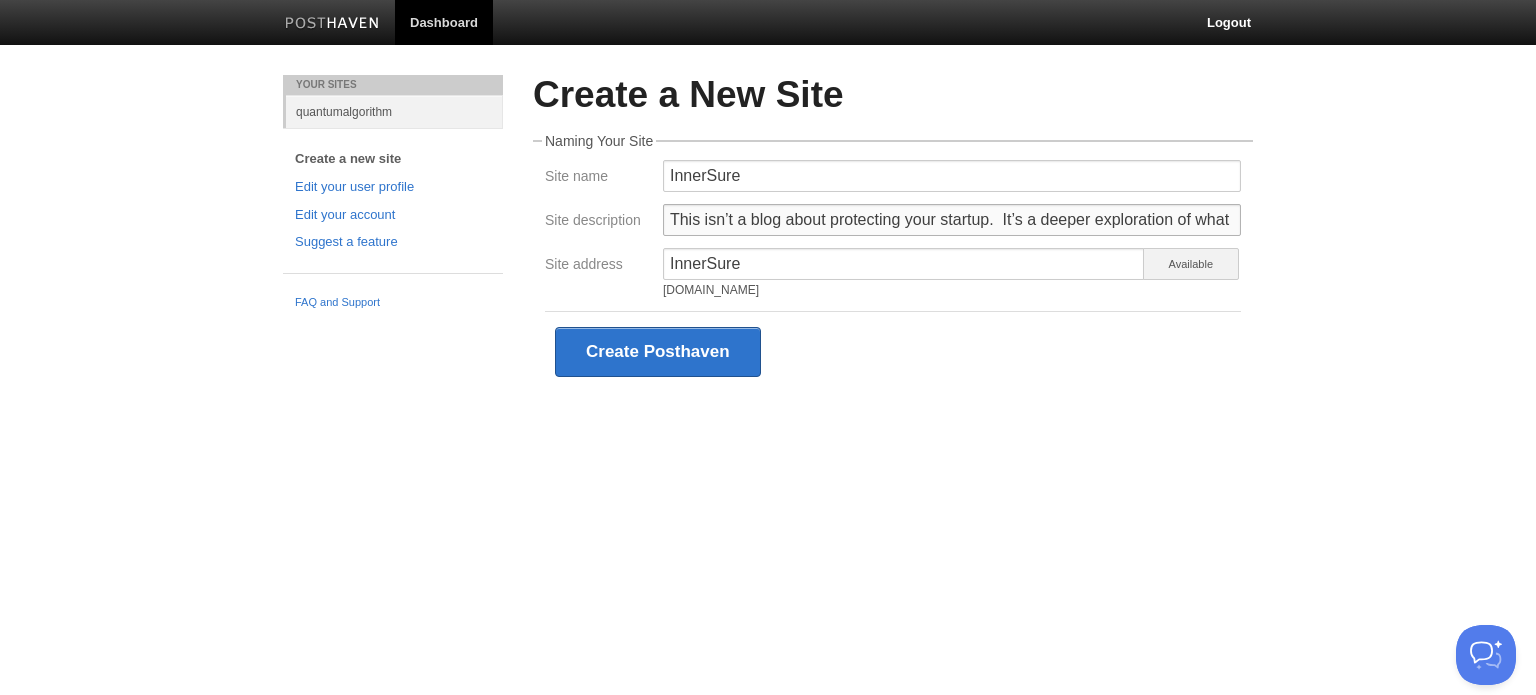 scroll, scrollTop: 0, scrollLeft: 1462, axis: horizontal 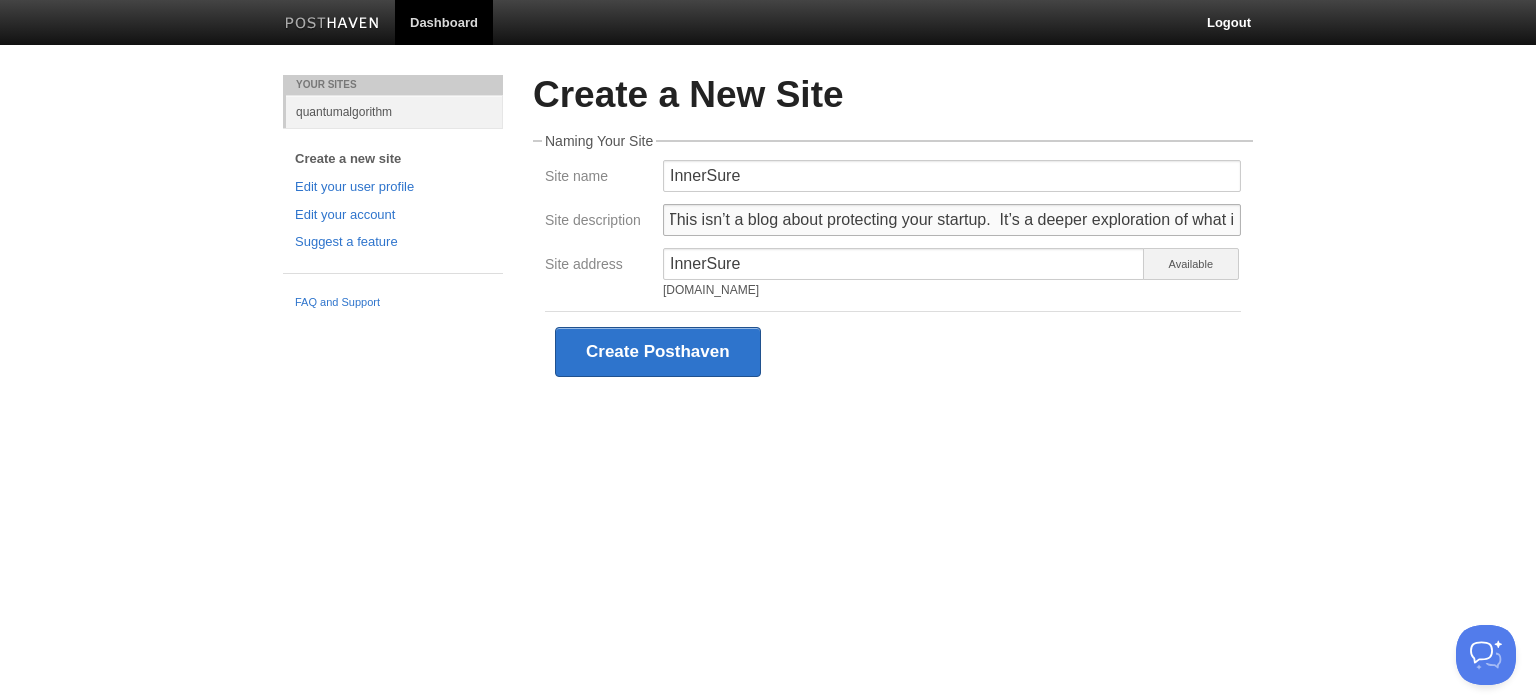 click on "In a world that worships scale, speed, and disruption, tech founders are told to move fast or be left behind. But in the rush to build, very few founders stop to examine the unseen forces shaping their journey. This isn’t a blog about protecting your startup.  It’s a deeper exploration of what it means to lead, to confront risk,  carry real responsibility,  and make decisions in the face of uncertainty." at bounding box center [952, 220] 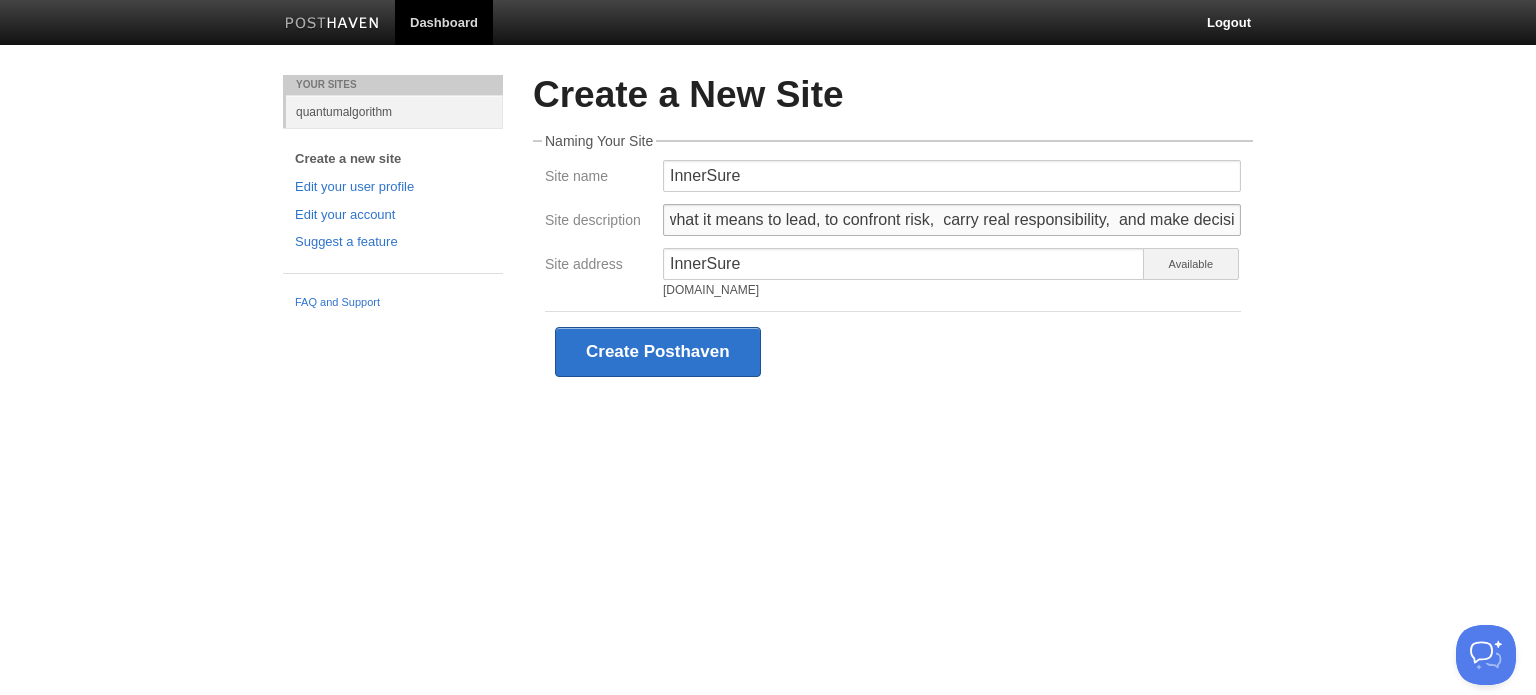 scroll, scrollTop: 0, scrollLeft: 2004, axis: horizontal 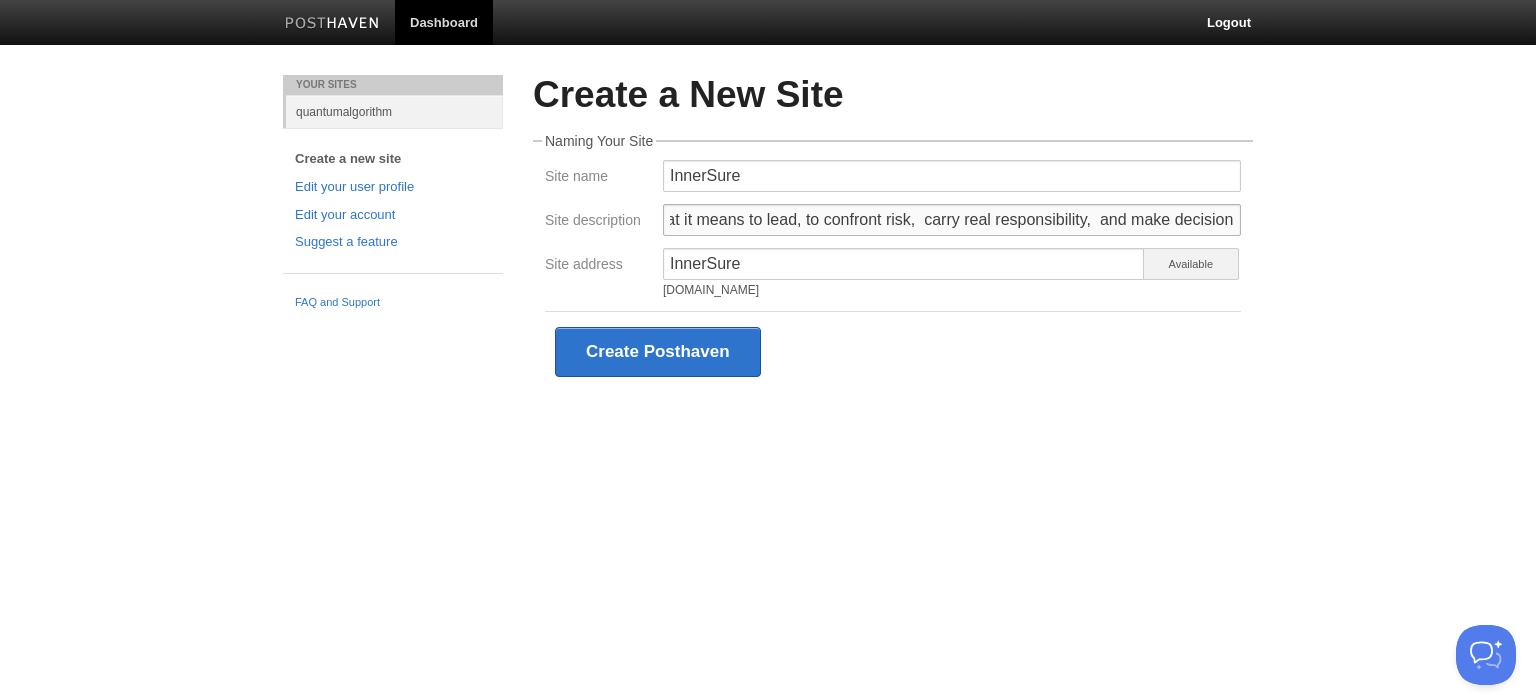 click on "In a world that worships scale, speed, and disruption, tech founders are told to move fast or be left behind. But in the rush to build, very few founders stop to examine the unseen forces shaping their journey. This isn’t a blog about protecting your startup. It’s a deeper exploration of what it means to lead, to confront risk,  carry real responsibility,  and make decisions in the face of uncertainty." at bounding box center [952, 220] 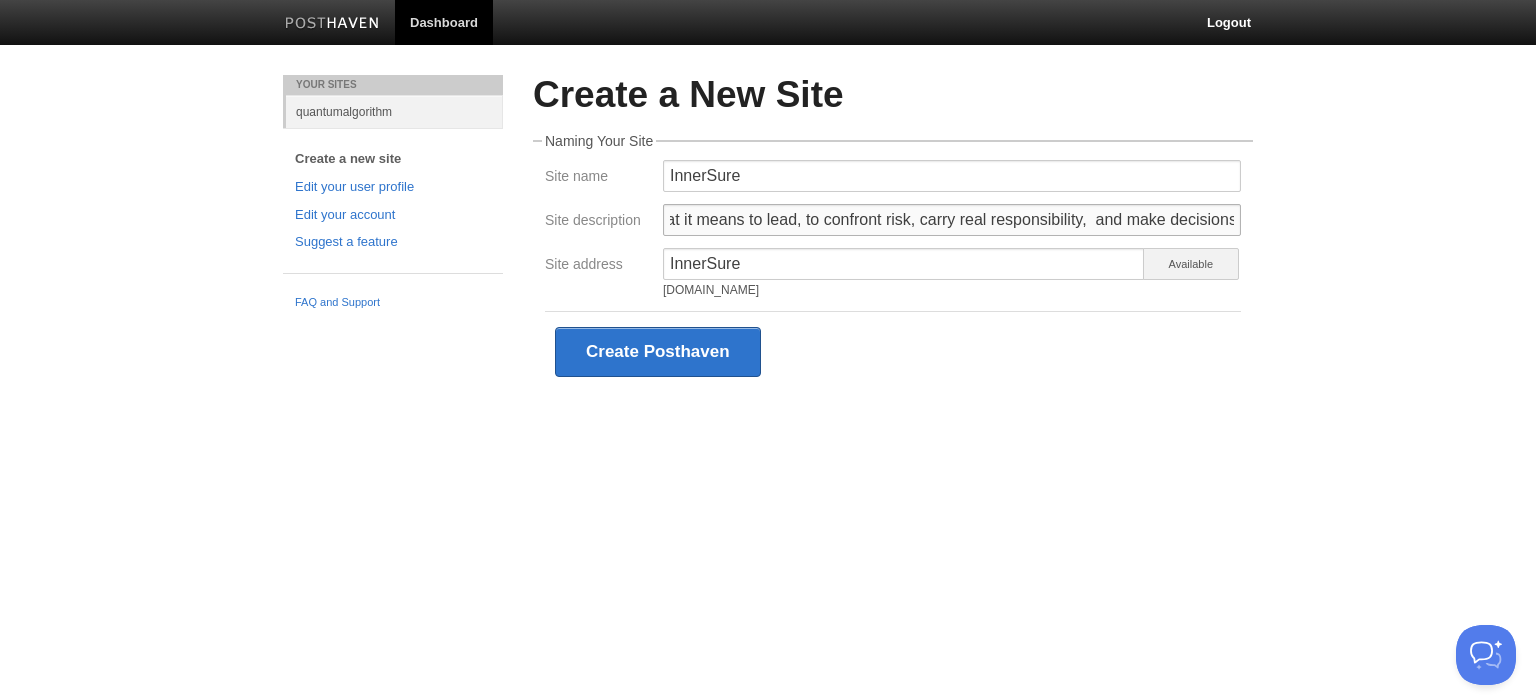 click on "In a world that worships scale, speed, and disruption, tech founders are told to move fast or be left behind. But in the rush to build, very few founders stop to examine the unseen forces shaping their journey. This isn’t a blog about protecting your startup. It’s a deeper exploration of what it means to lead, to confront risk, carry real responsibility,  and make decisions in the face of uncertainty." at bounding box center [952, 220] 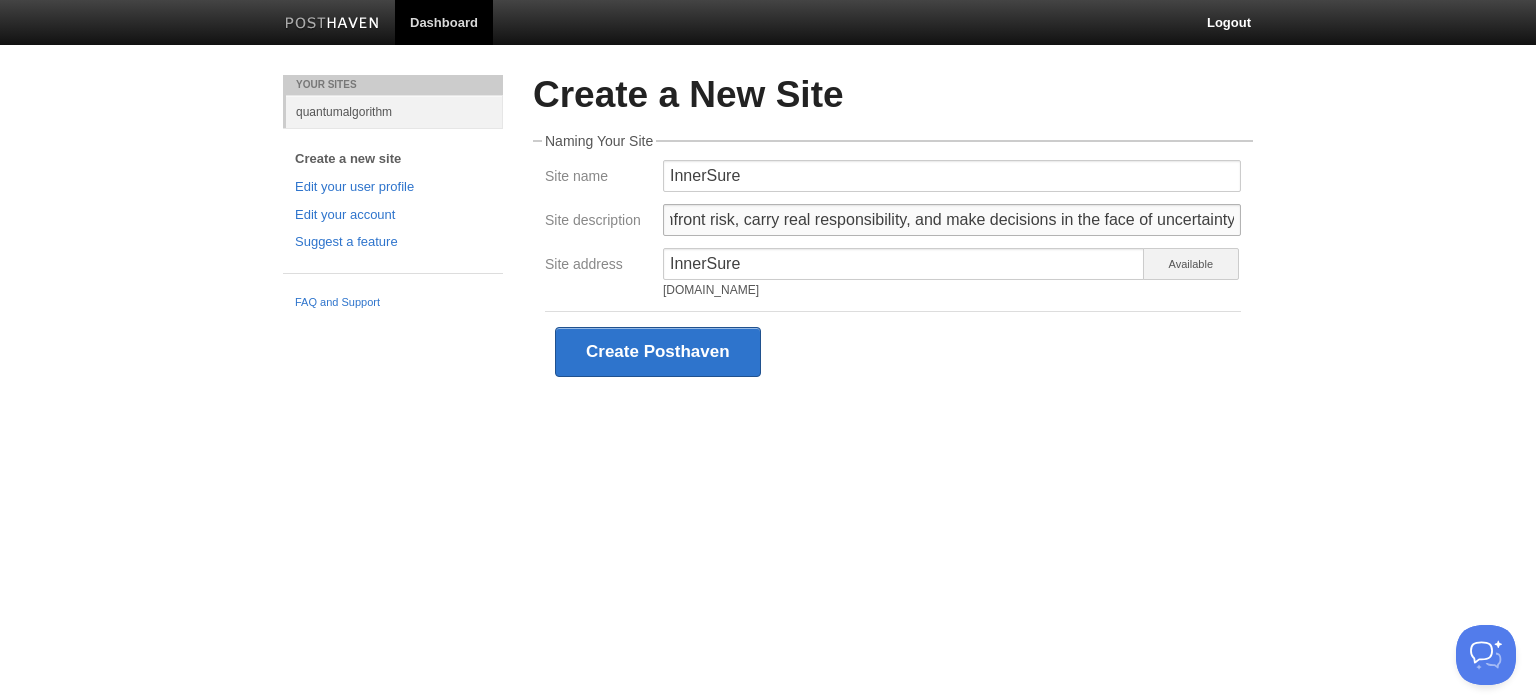 scroll, scrollTop: 0, scrollLeft: 2184, axis: horizontal 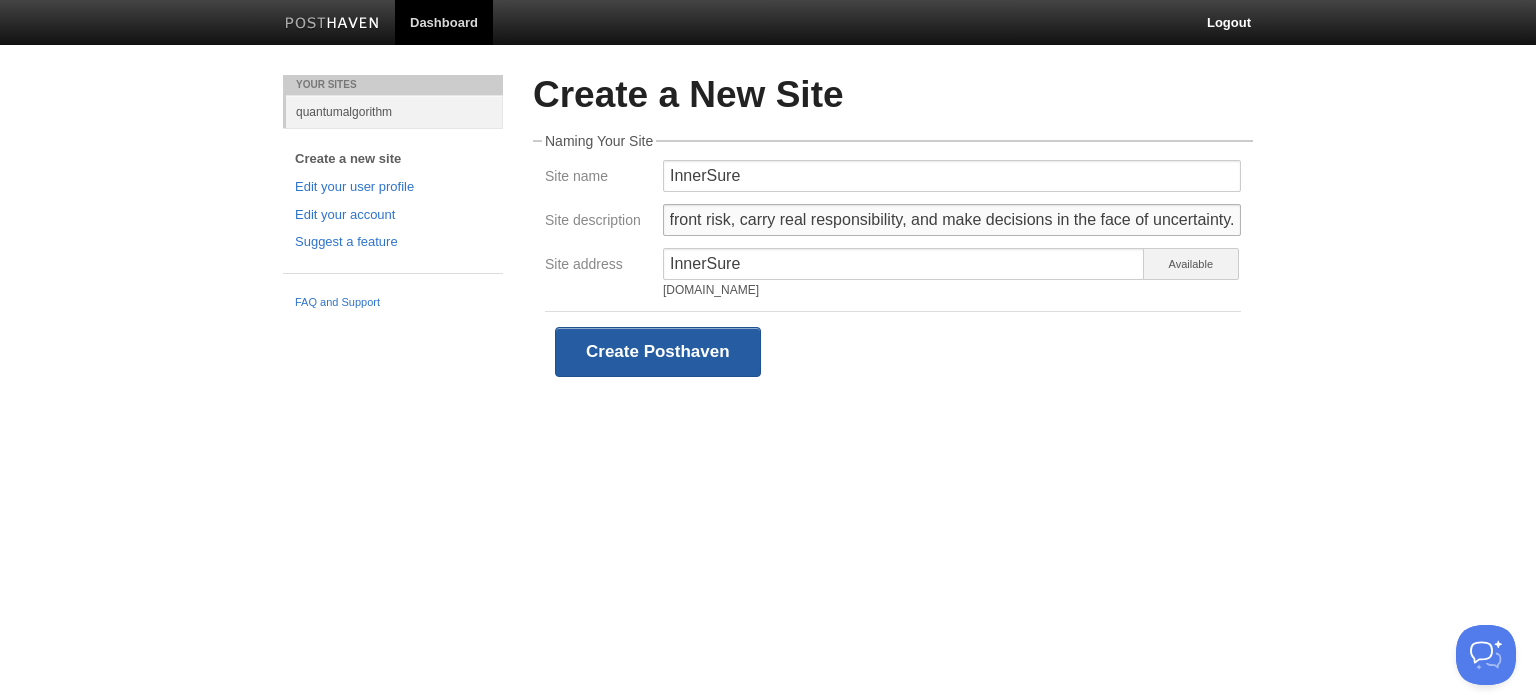 type on "In a world that worships scale, speed, and disruption, tech founders are told to move fast or be left behind. But in the rush to build, very few founders stop to examine the unseen forces shaping their journey. This isn’t a blog about protecting your startup. It’s a deeper exploration of what it means to lead, to confront risk, carry real responsibility, and make decisions in the face of uncertainty." 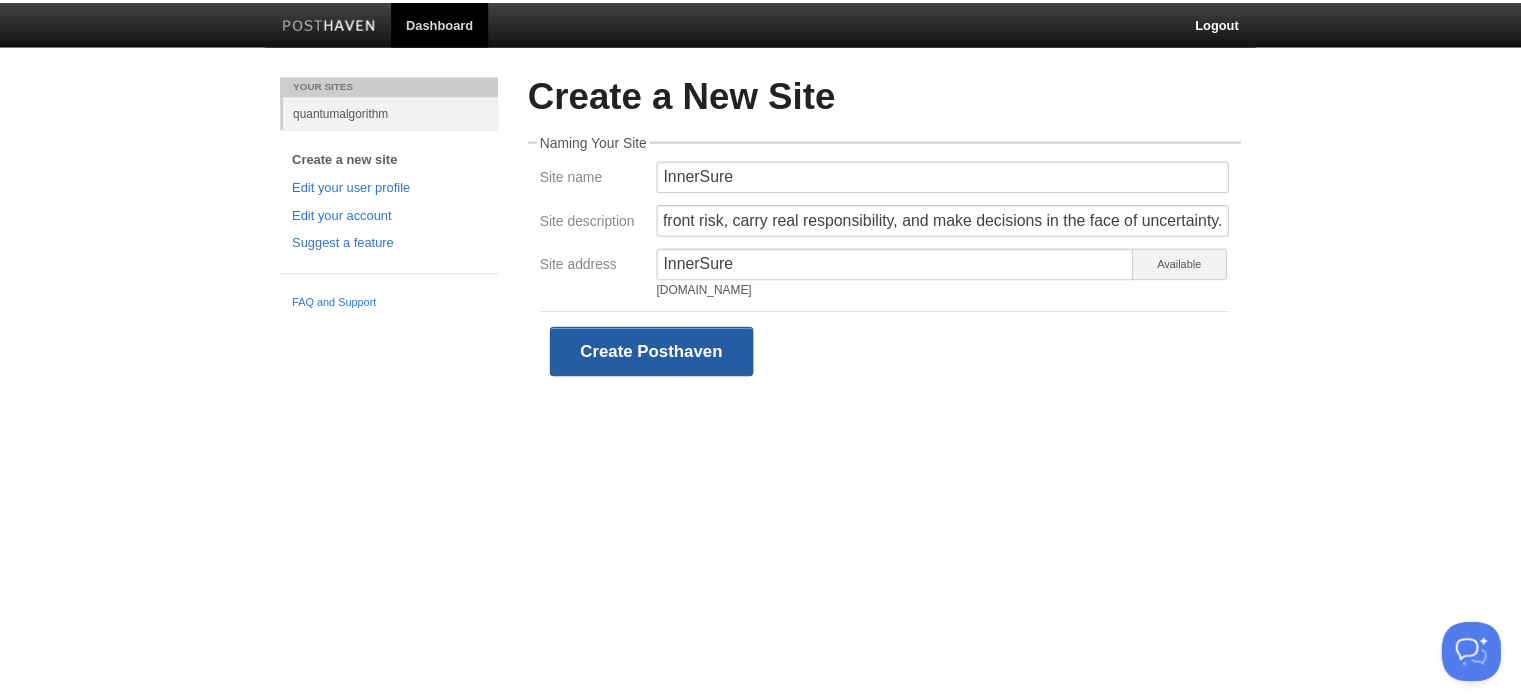 scroll, scrollTop: 0, scrollLeft: 0, axis: both 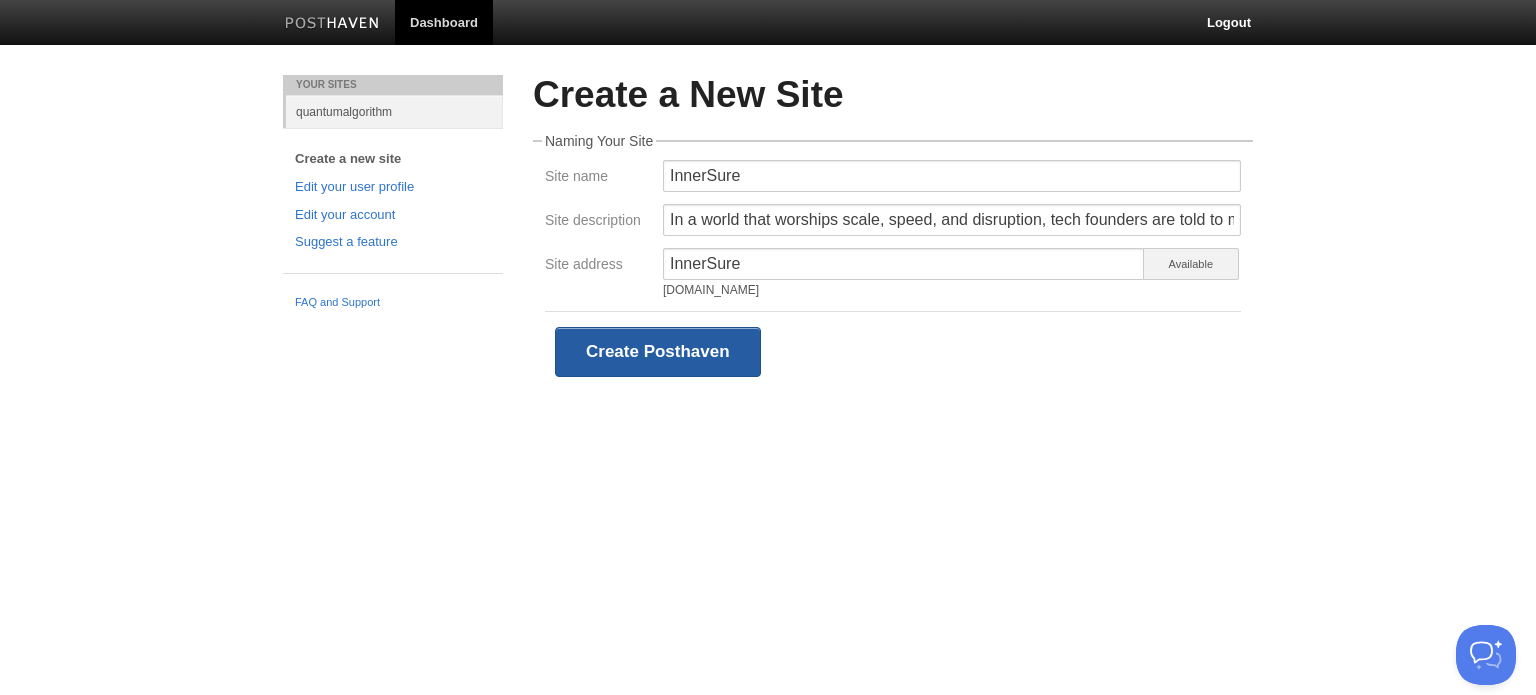click on "Create Posthaven" at bounding box center [658, 352] 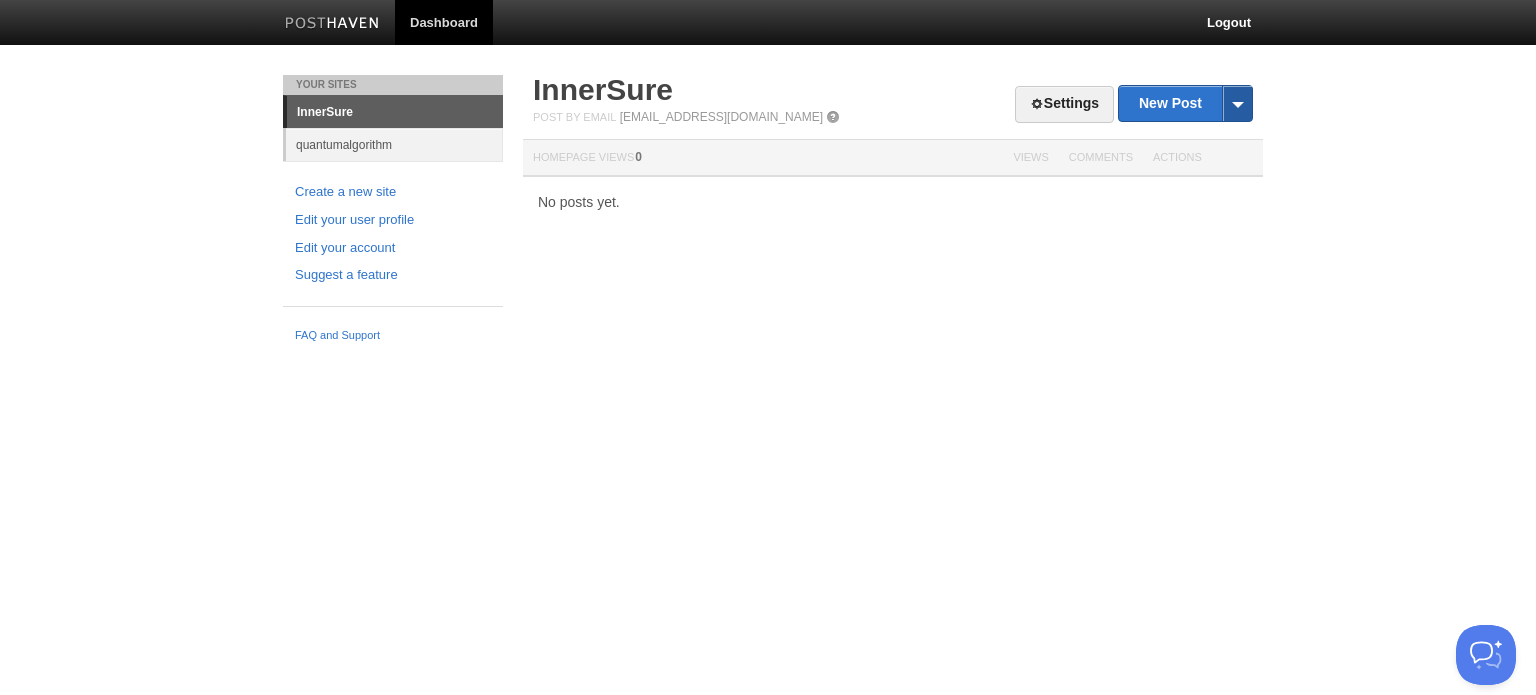 click at bounding box center [1237, 103] 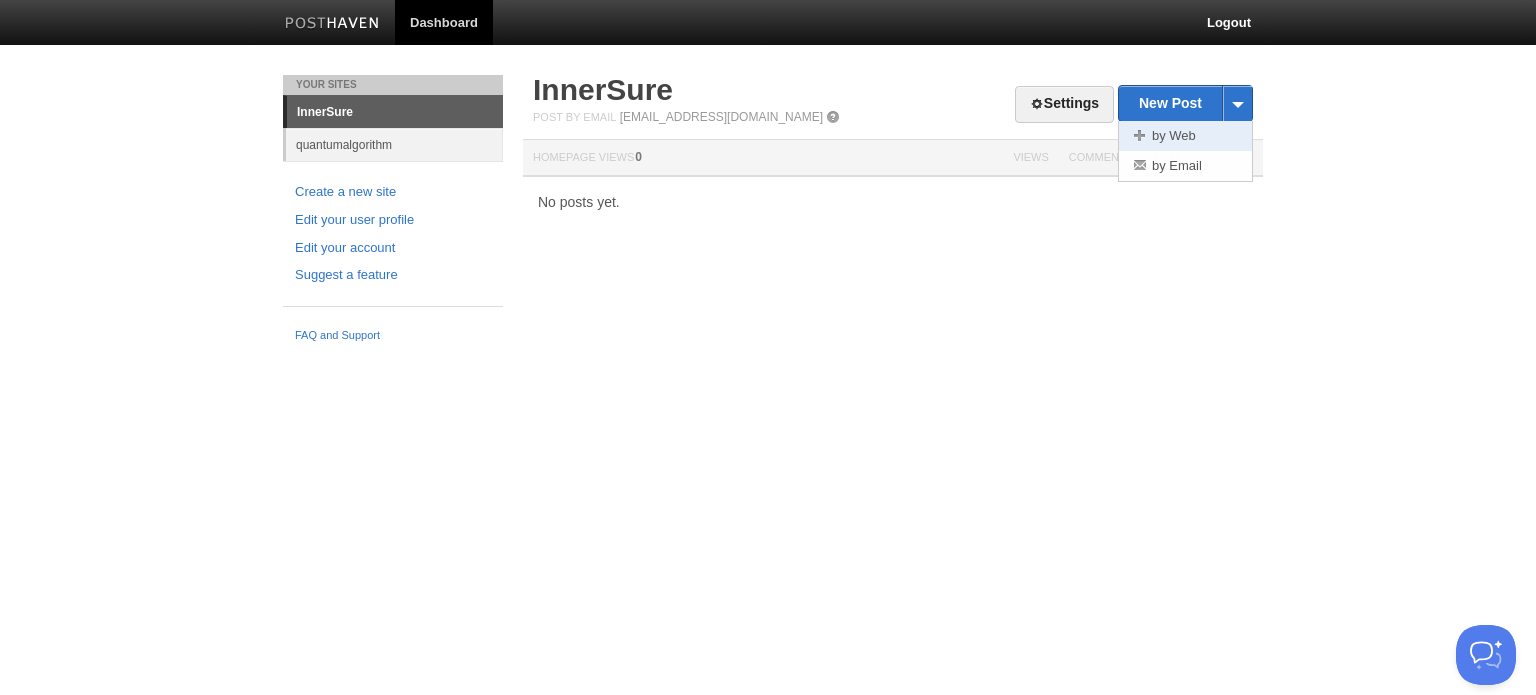 click on "by Web" at bounding box center [1185, 136] 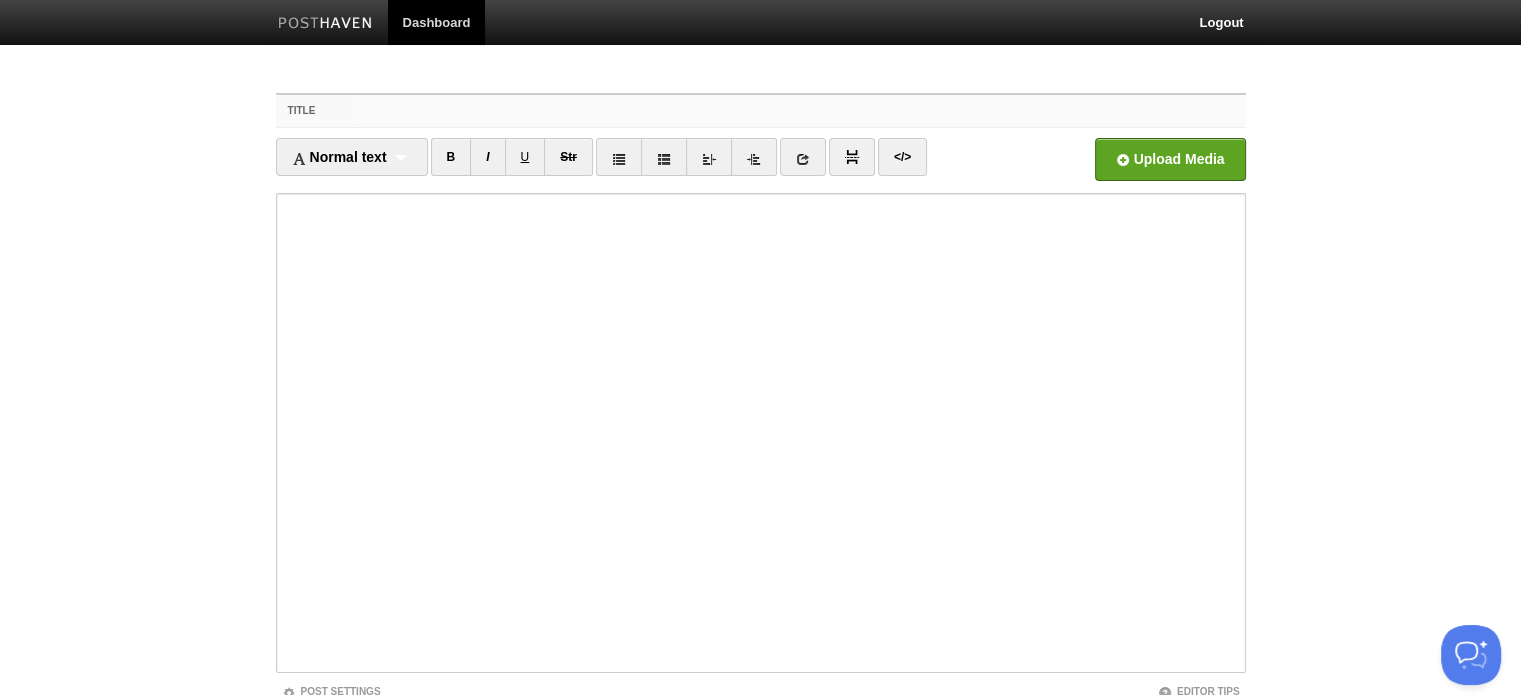 paste on "The Intelligence of Uncertainty" 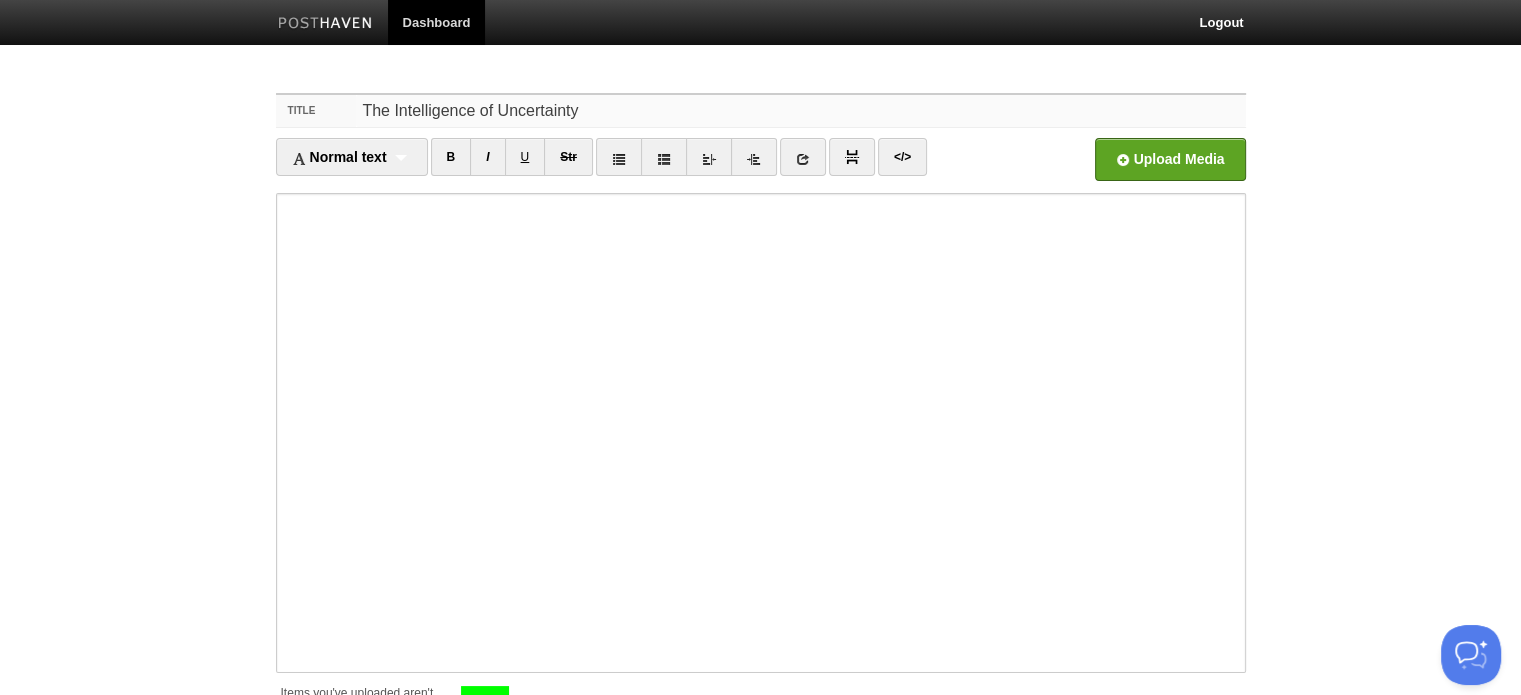 click on "The Intelligence of Uncertainty" at bounding box center [800, 111] 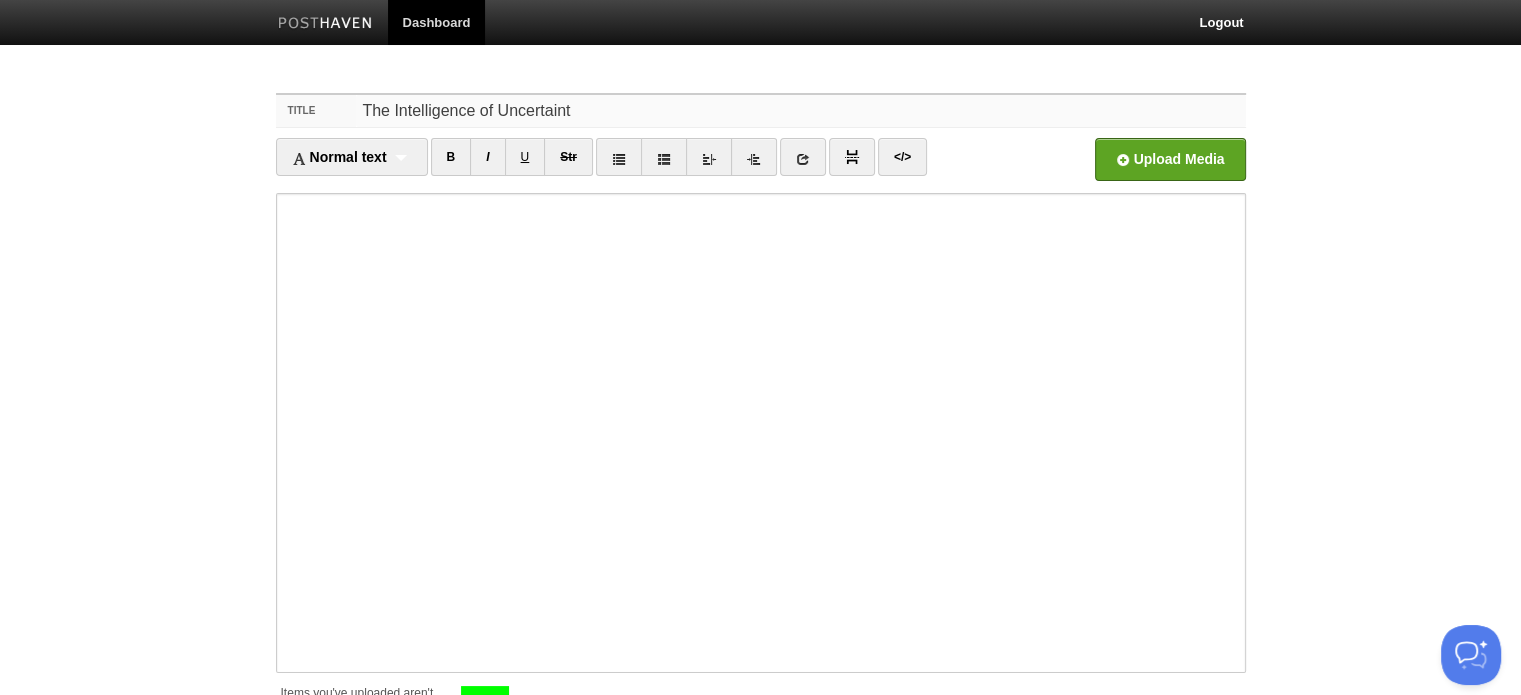 type on "The Intelligence of Uncertainty" 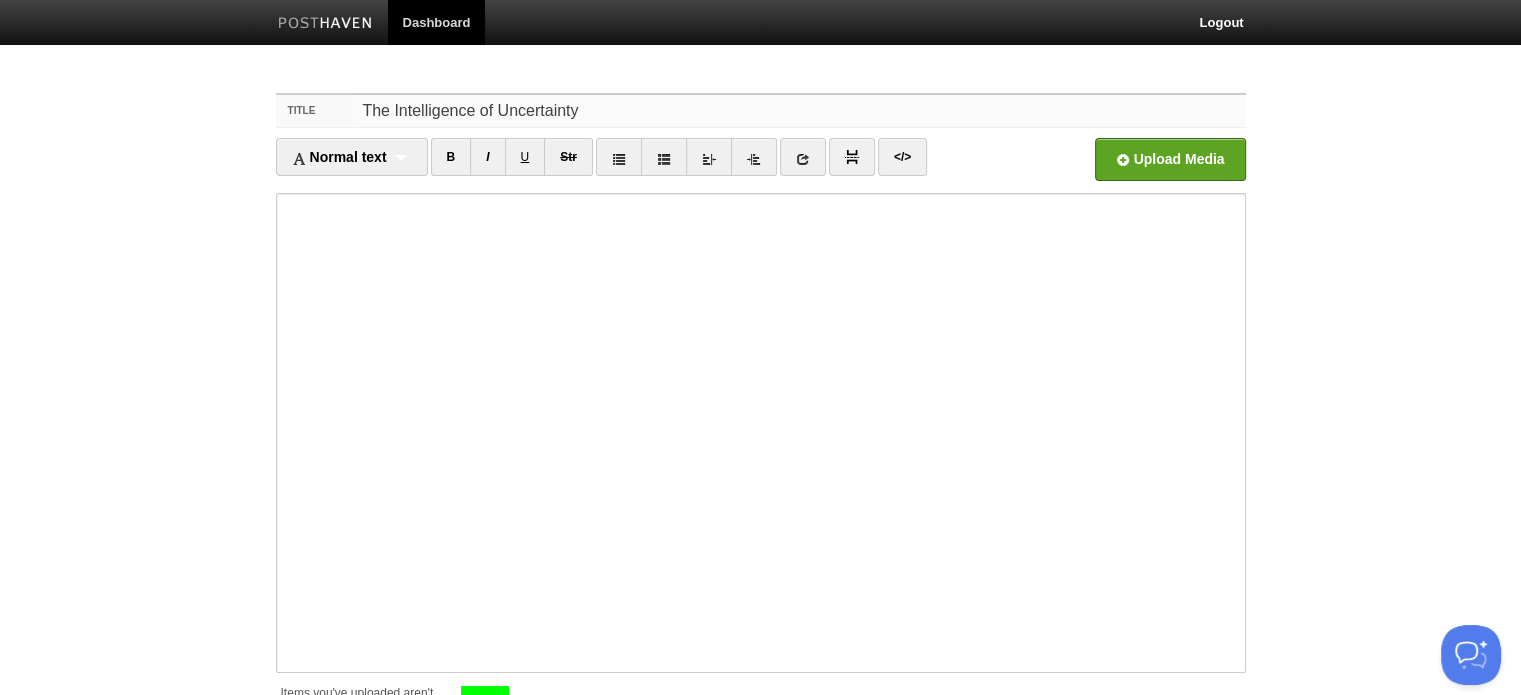 scroll, scrollTop: 218, scrollLeft: 0, axis: vertical 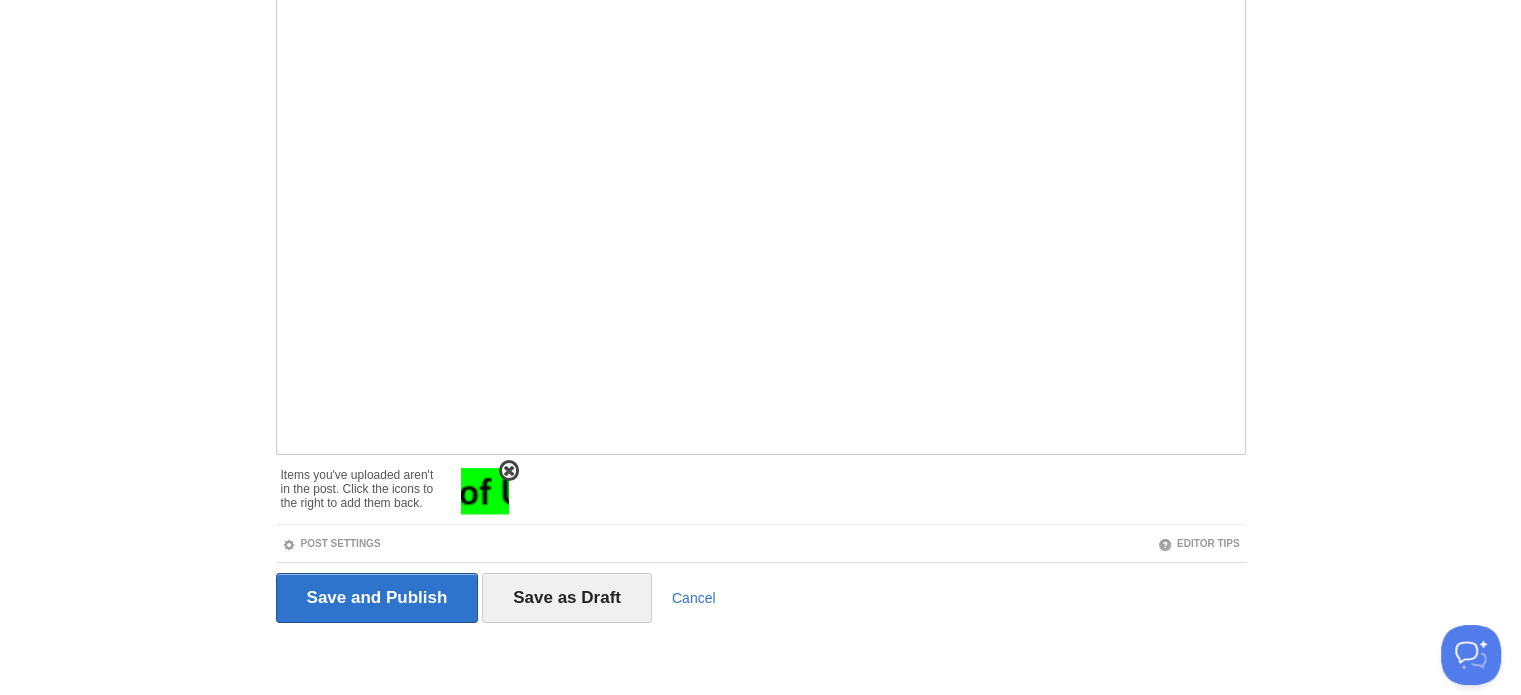 click at bounding box center (509, 471) 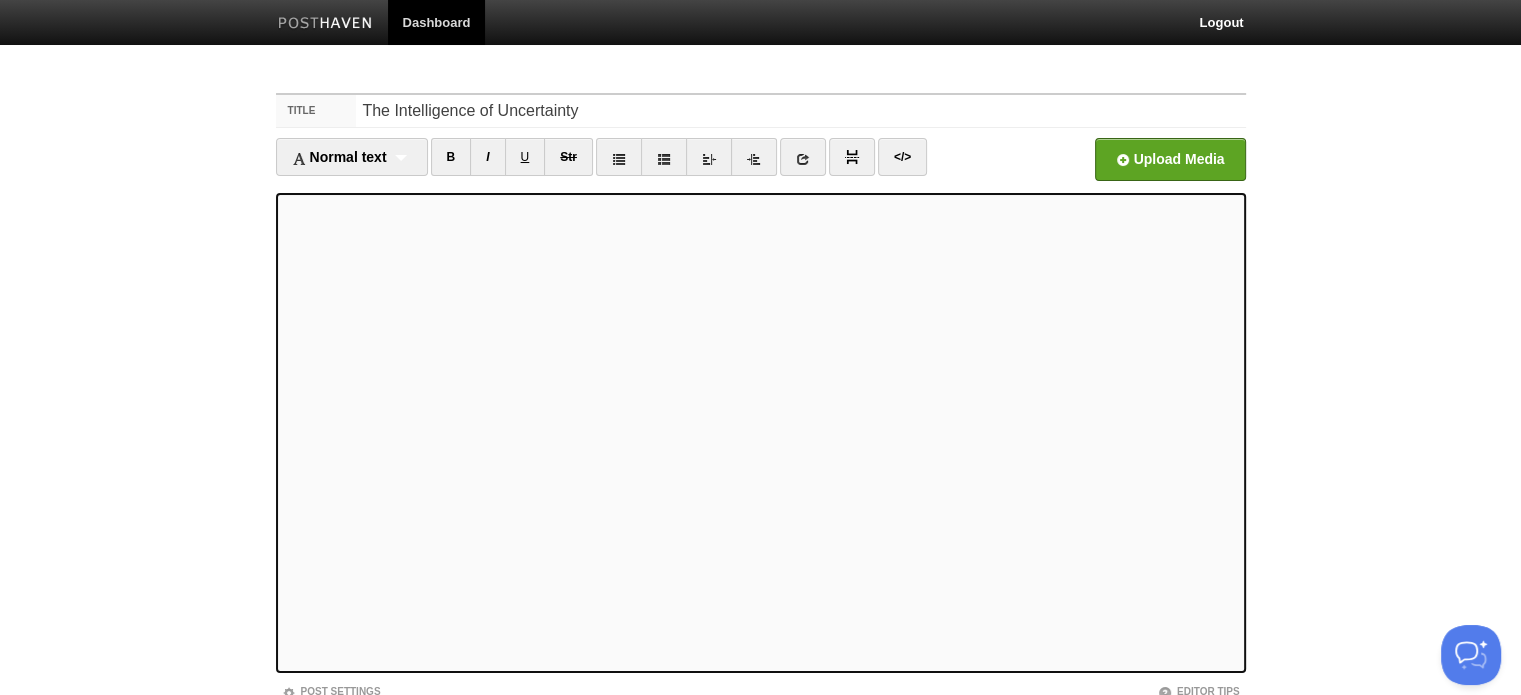 scroll, scrollTop: 148, scrollLeft: 0, axis: vertical 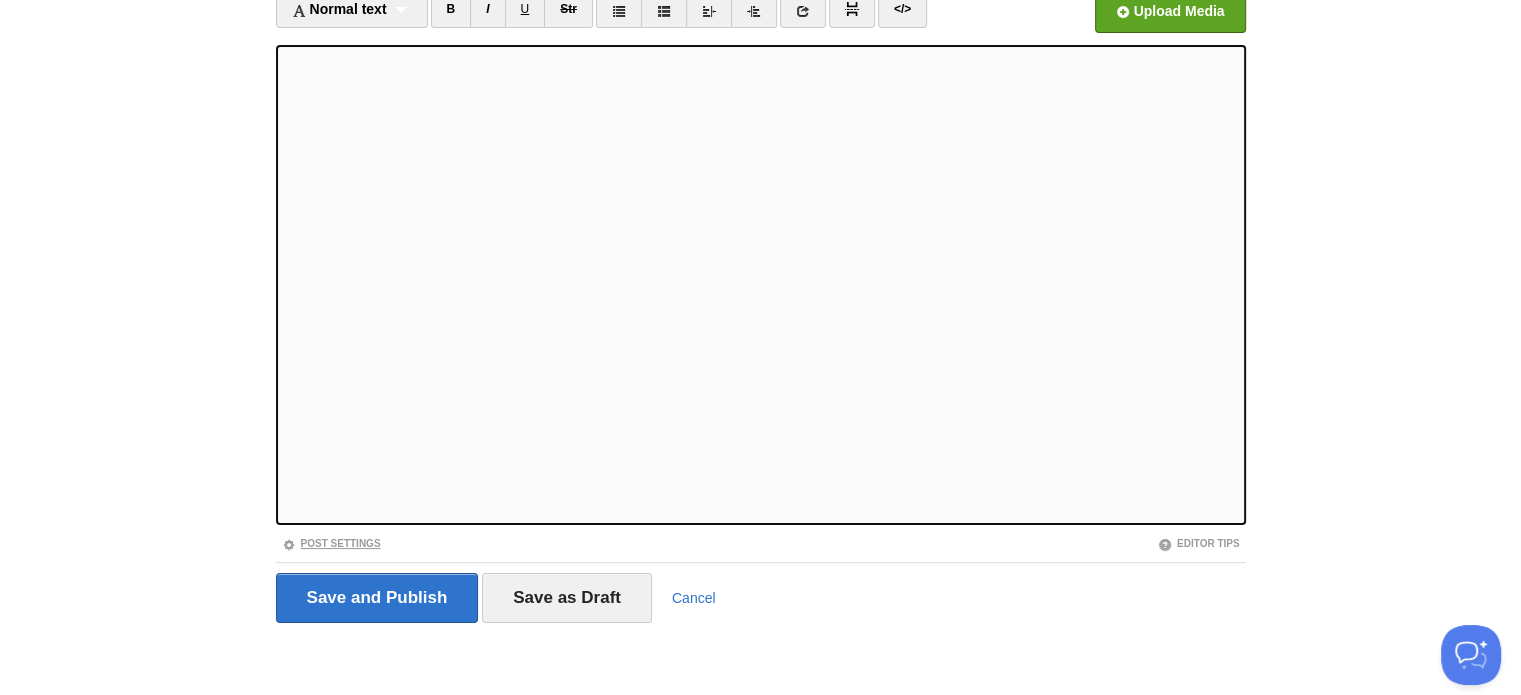 click on "Post Settings" at bounding box center [331, 543] 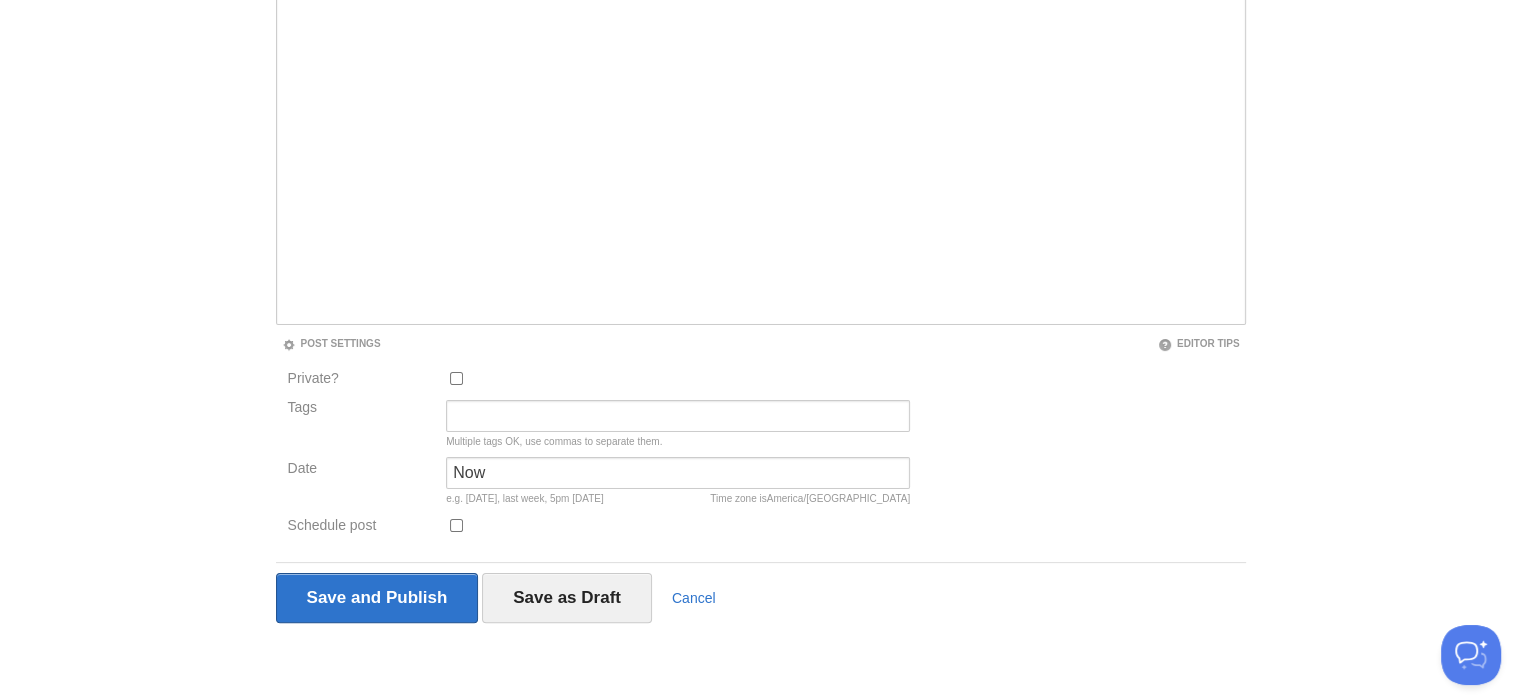 scroll, scrollTop: 348, scrollLeft: 0, axis: vertical 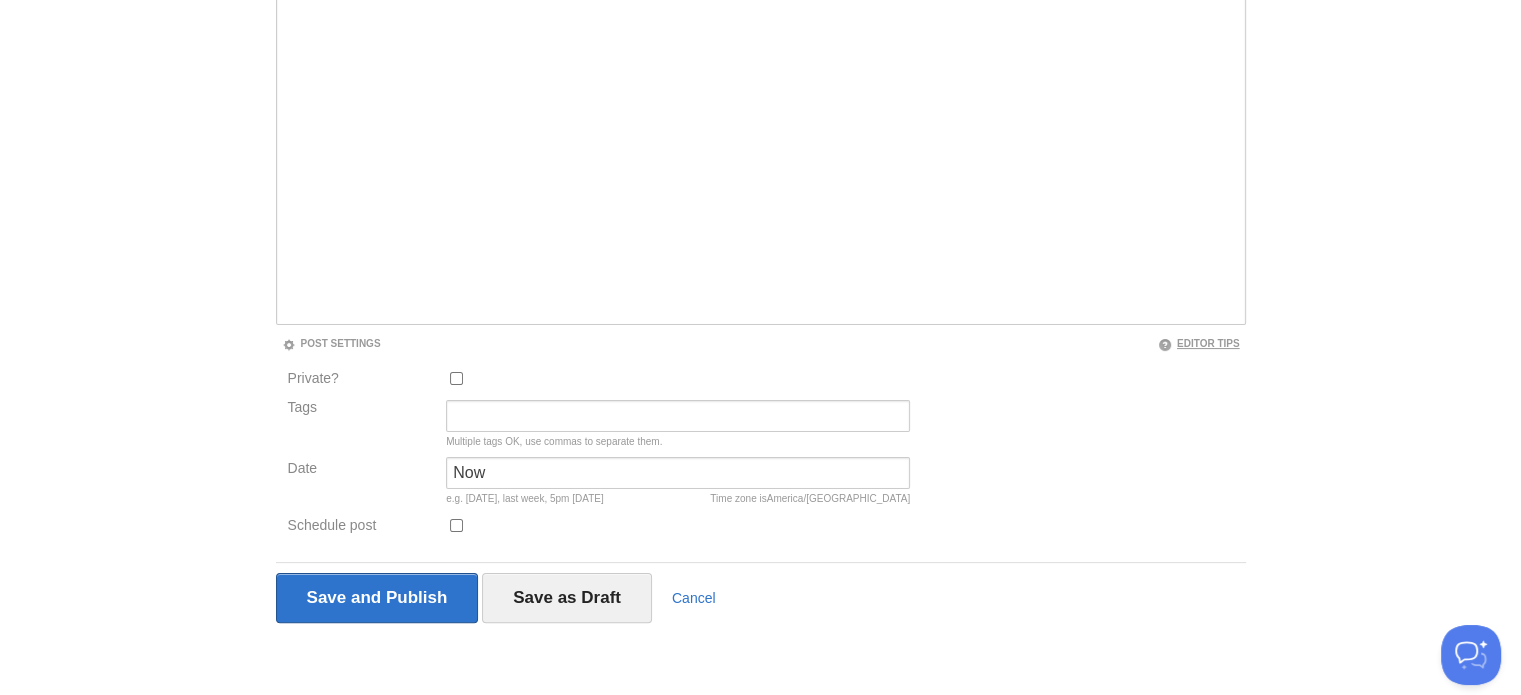 click on "Editor Tips" at bounding box center (1199, 343) 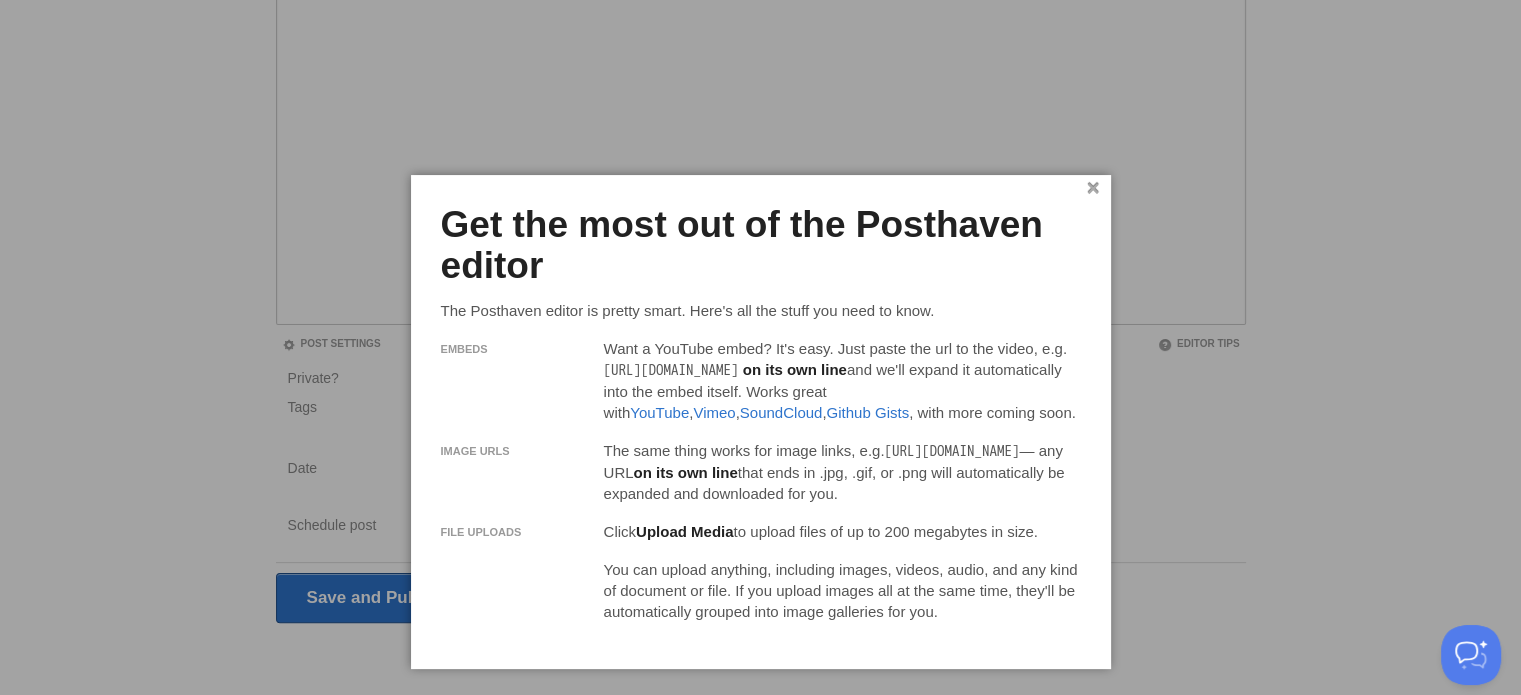 scroll, scrollTop: 348, scrollLeft: 0, axis: vertical 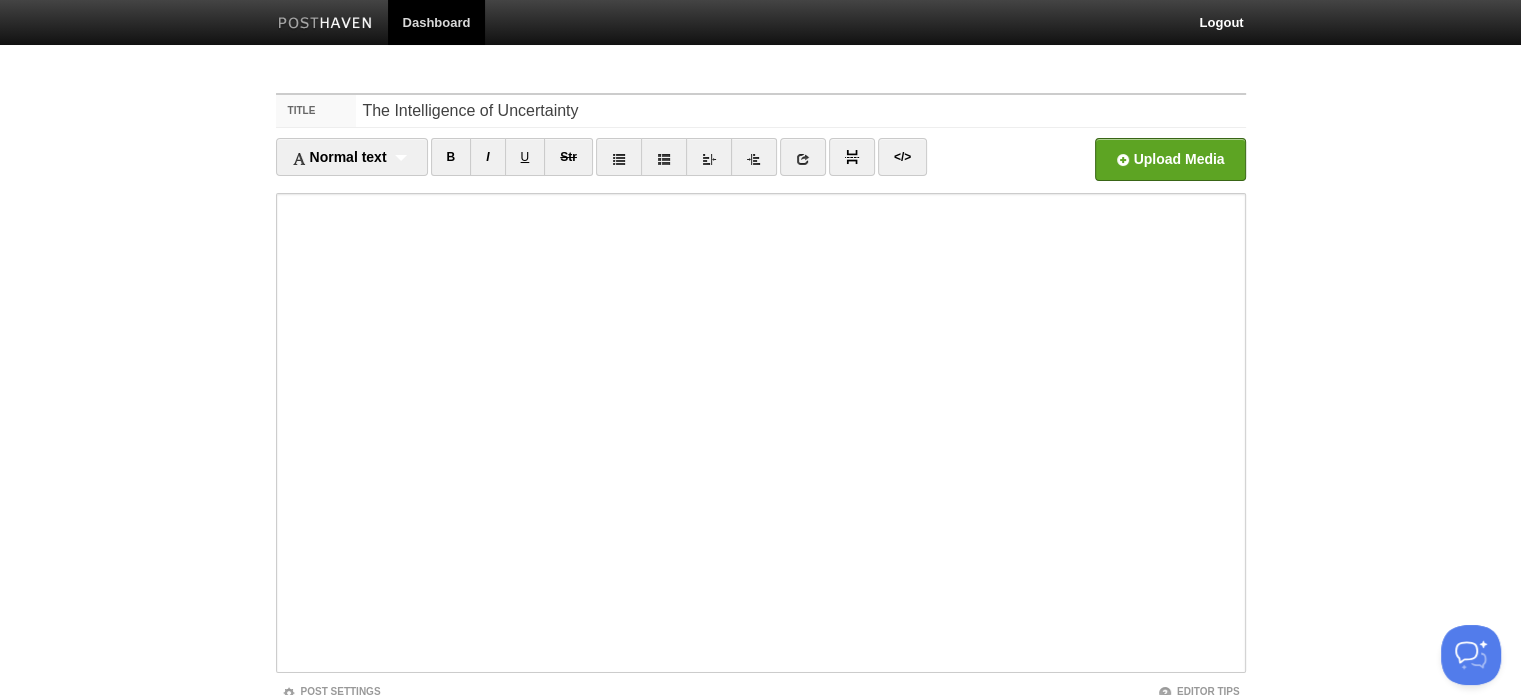 click at bounding box center (761, 433) 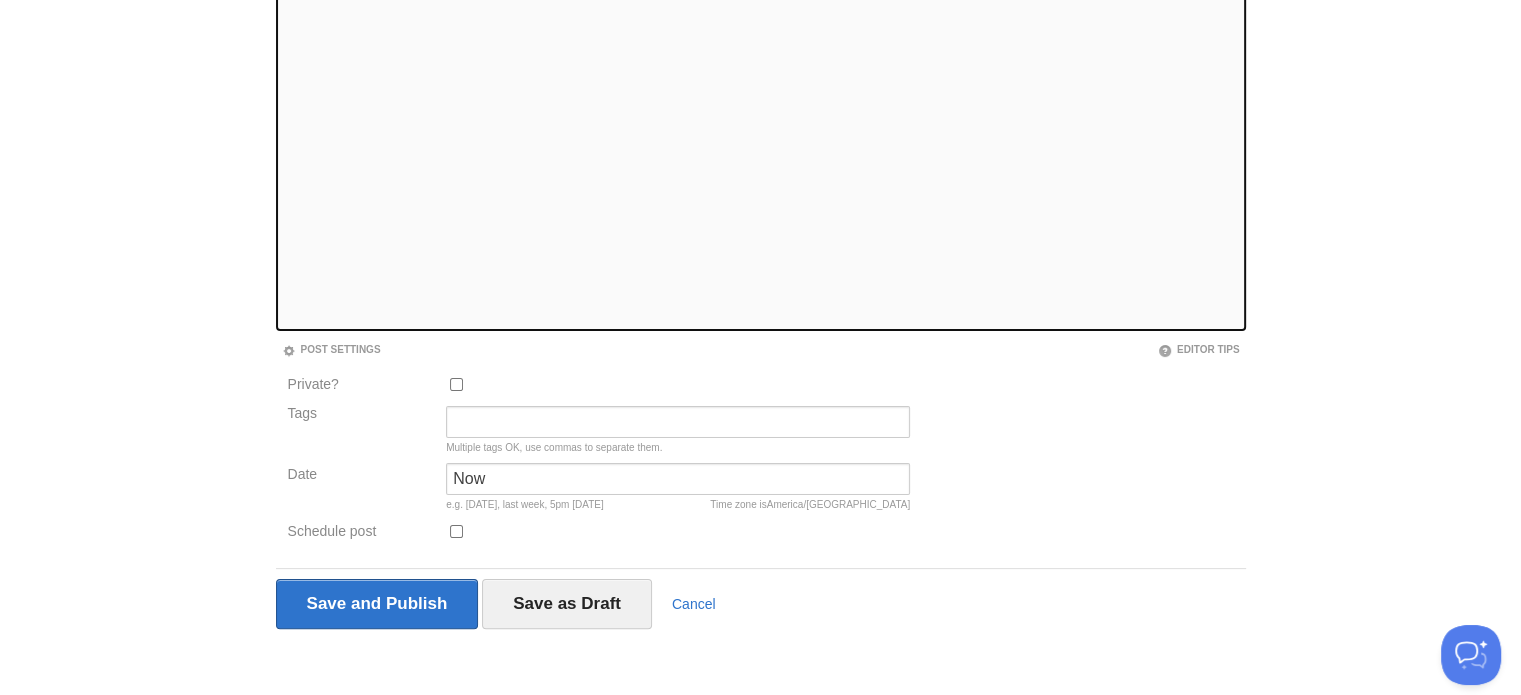 scroll, scrollTop: 348, scrollLeft: 0, axis: vertical 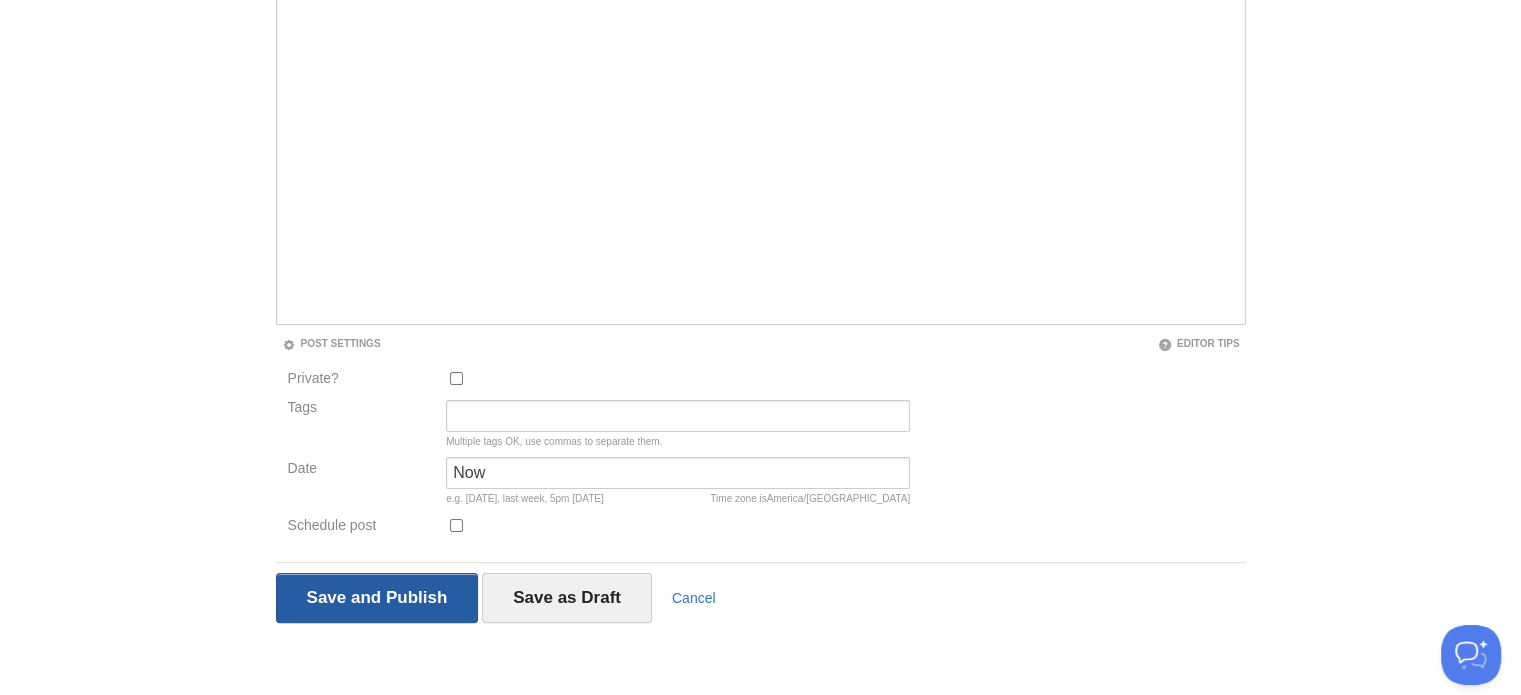 click on "Save and Publish" at bounding box center [377, 598] 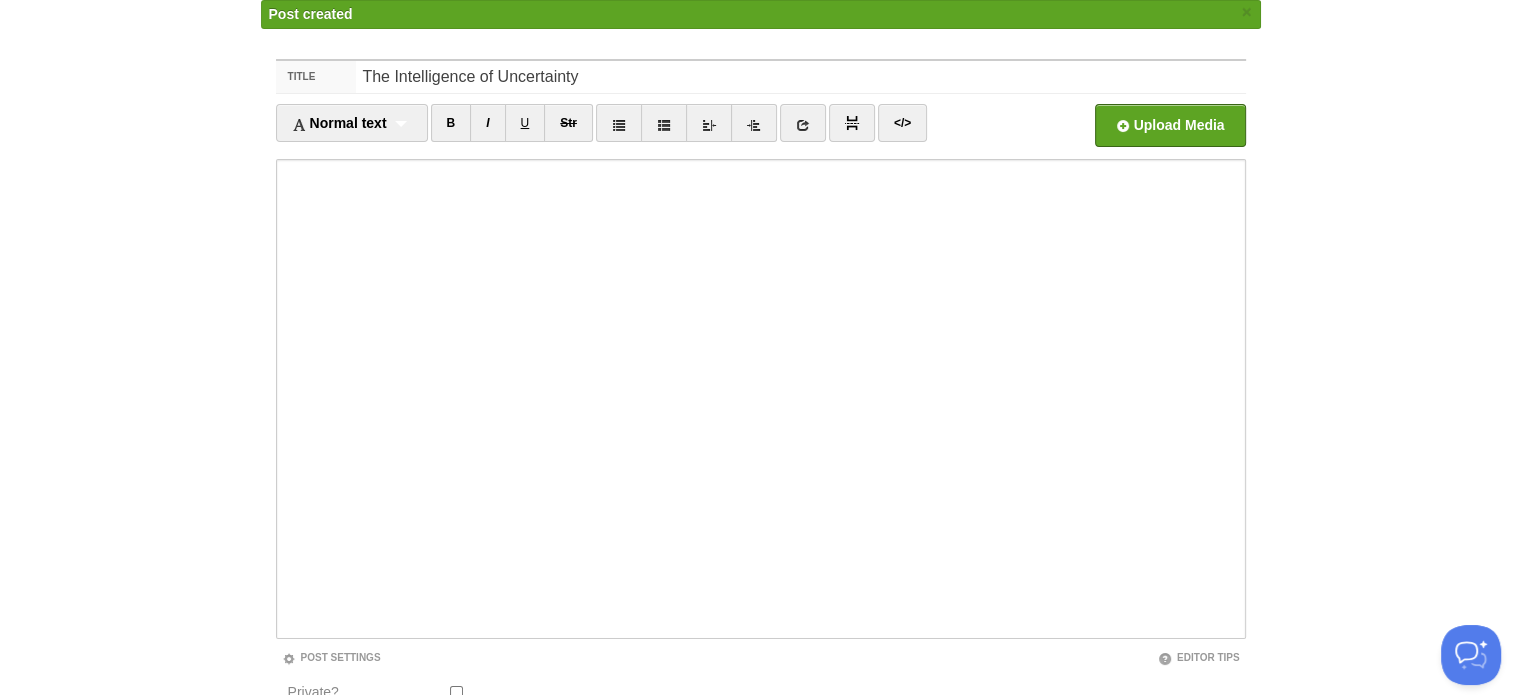scroll, scrollTop: 0, scrollLeft: 0, axis: both 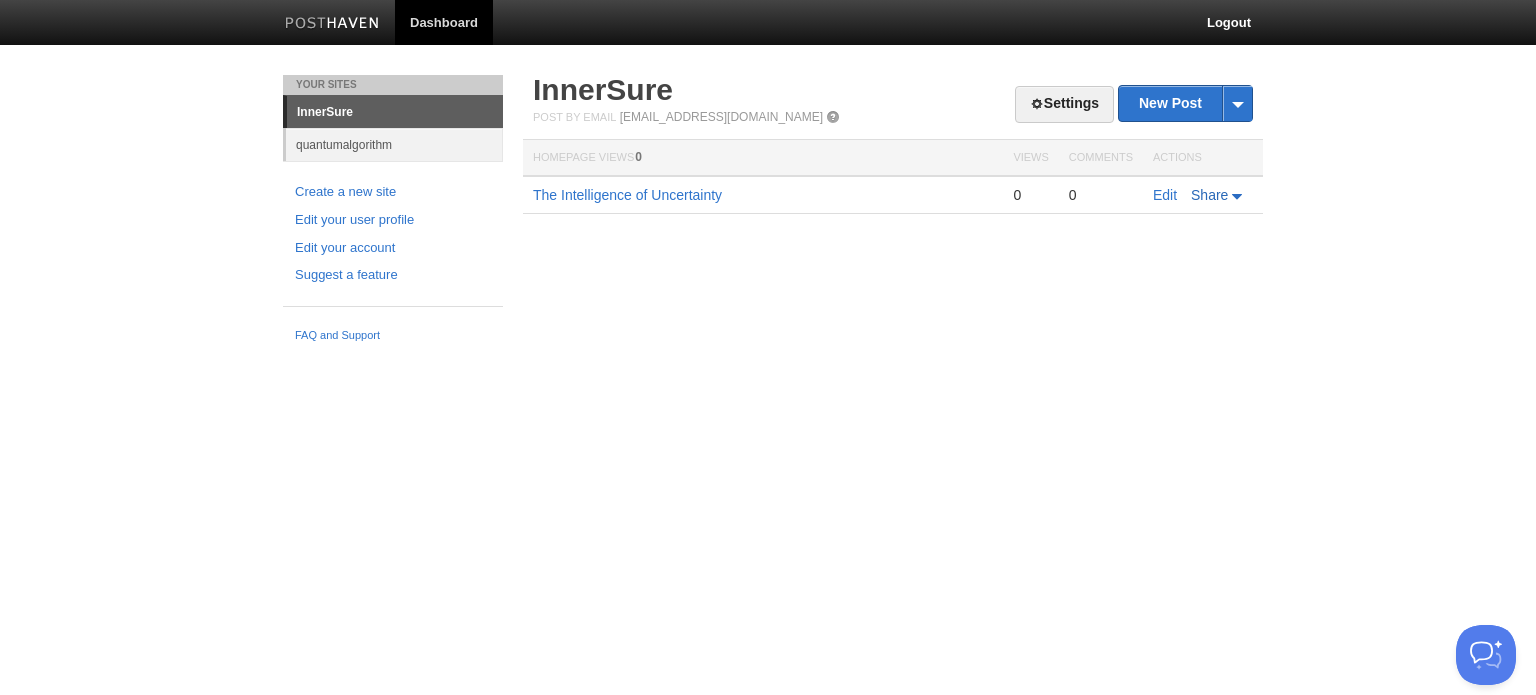 click on "Share" at bounding box center [1218, 195] 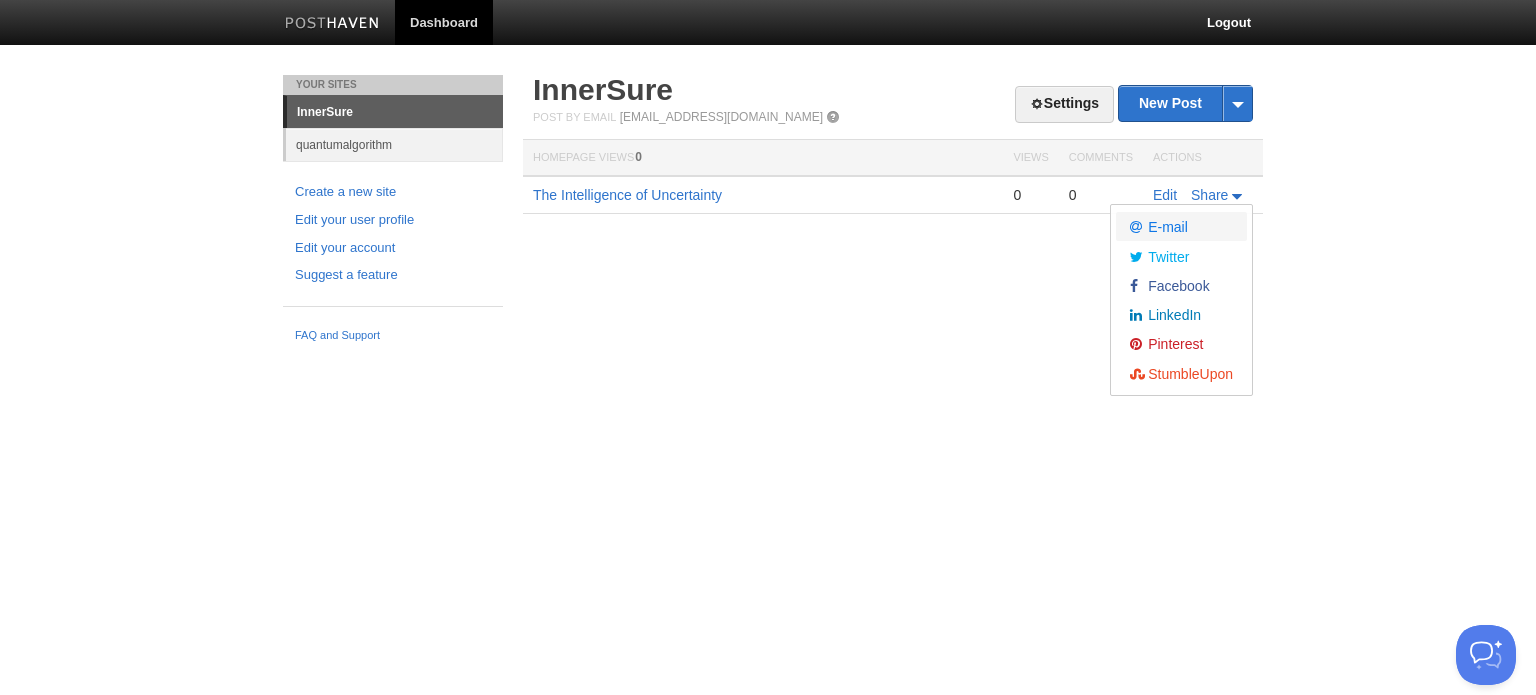 click on "E-mail" at bounding box center (1166, 227) 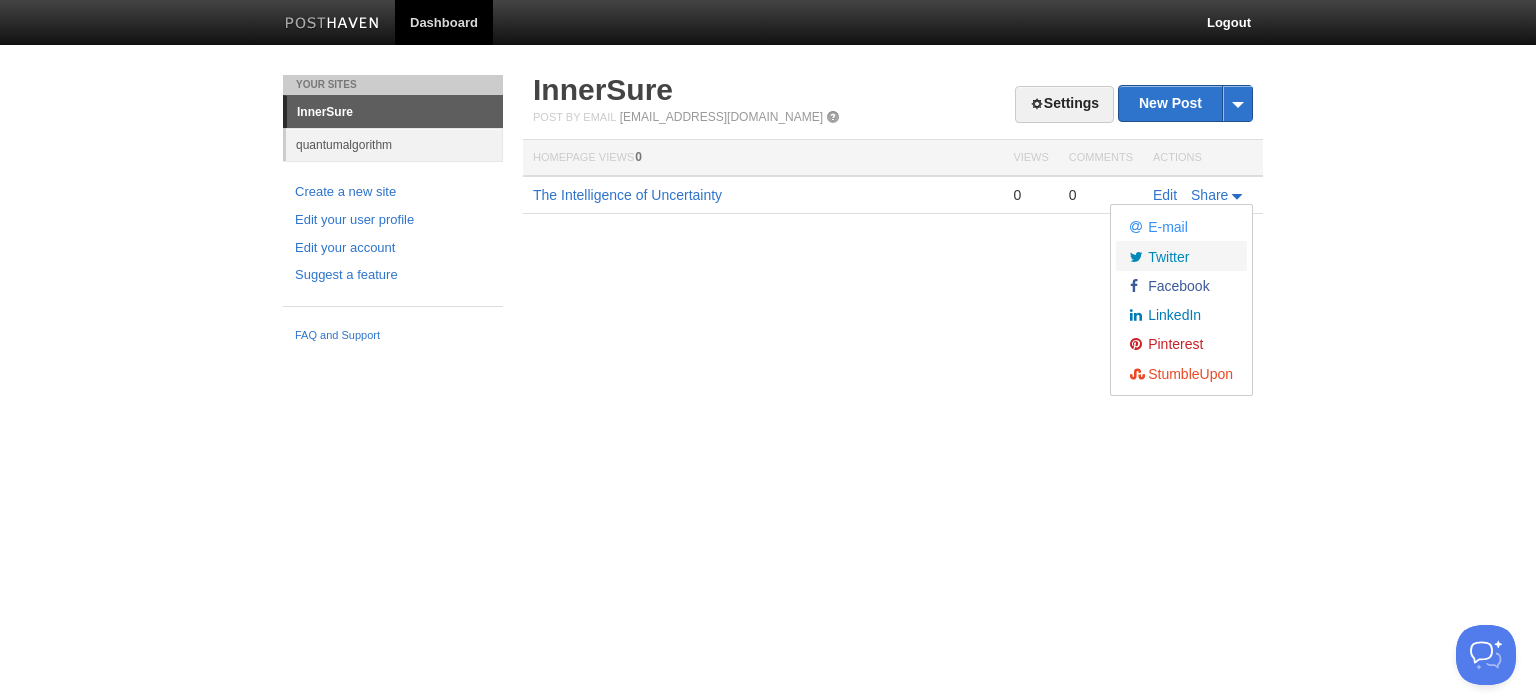 click on "Twitter" at bounding box center (1166, 257) 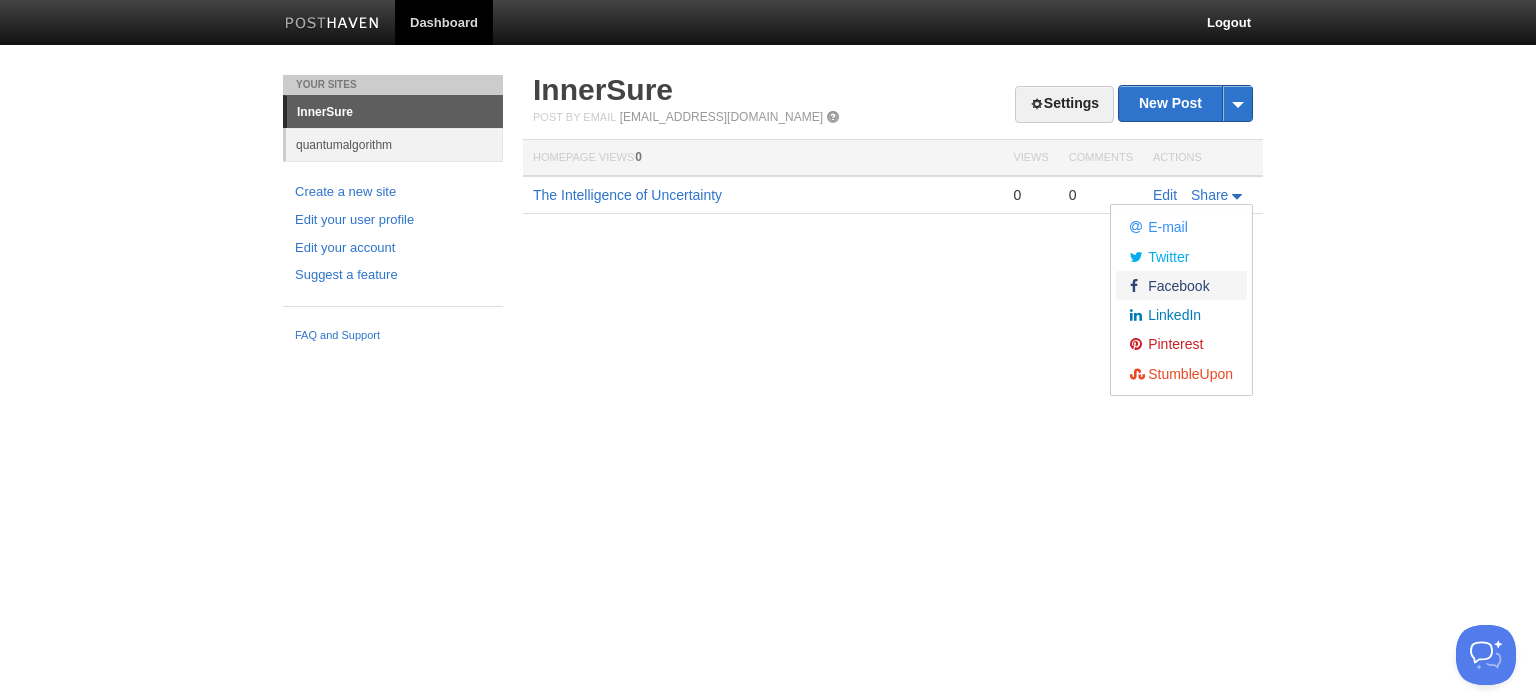 click on "Facebook" at bounding box center [1177, 286] 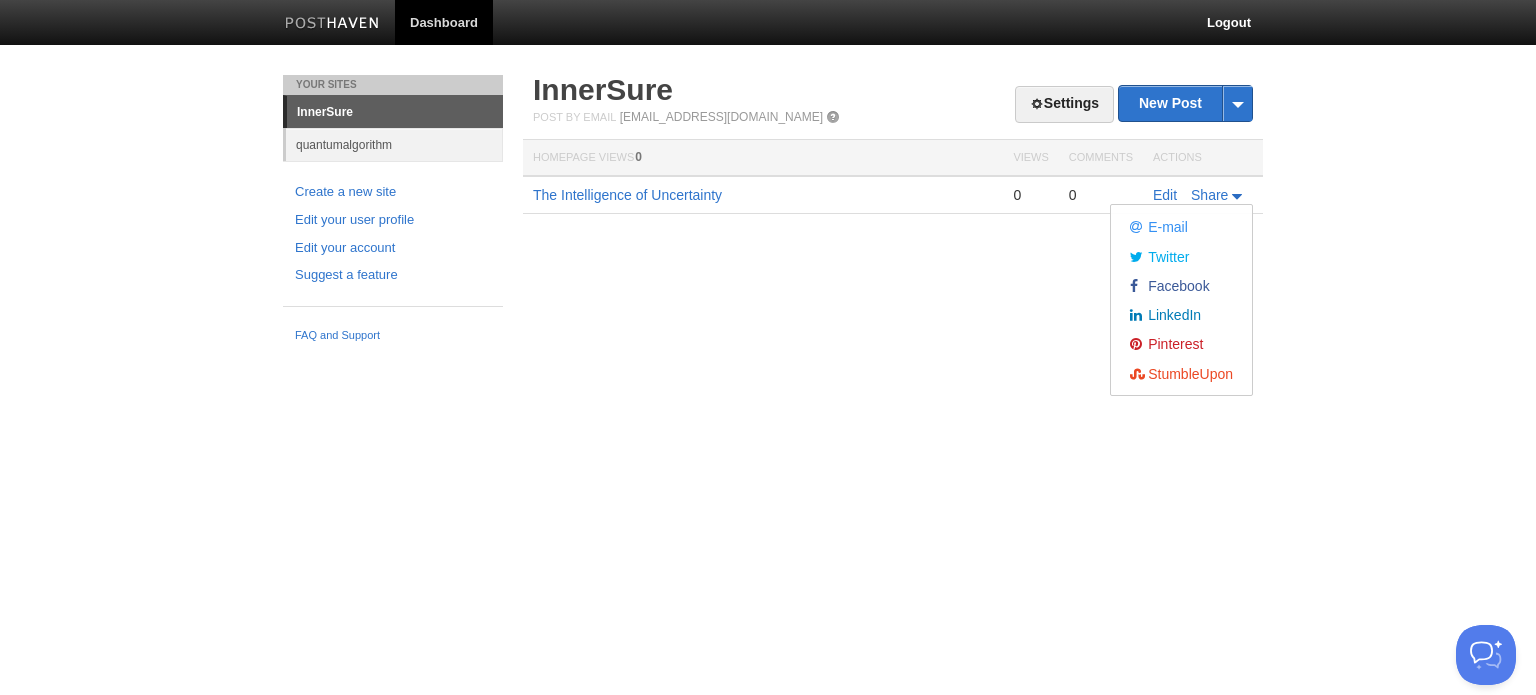 click on "Dashboard
Logout
Updated your user profile
×
Created site: InnerSure
×
Post created
×
Your Sites InnerSure quantumalgorithm
Create a new site
Edit your user profile
Edit your account
Suggest a feature
FAQ and Support
Settings
New Post
by Web
by Email
InnerSure
Post by Email
post@innersure.posthaven.com
Homepage Views
0
Views
Comments
Actions
The Intelligence of Uncertainty
0
0" at bounding box center (768, 176) 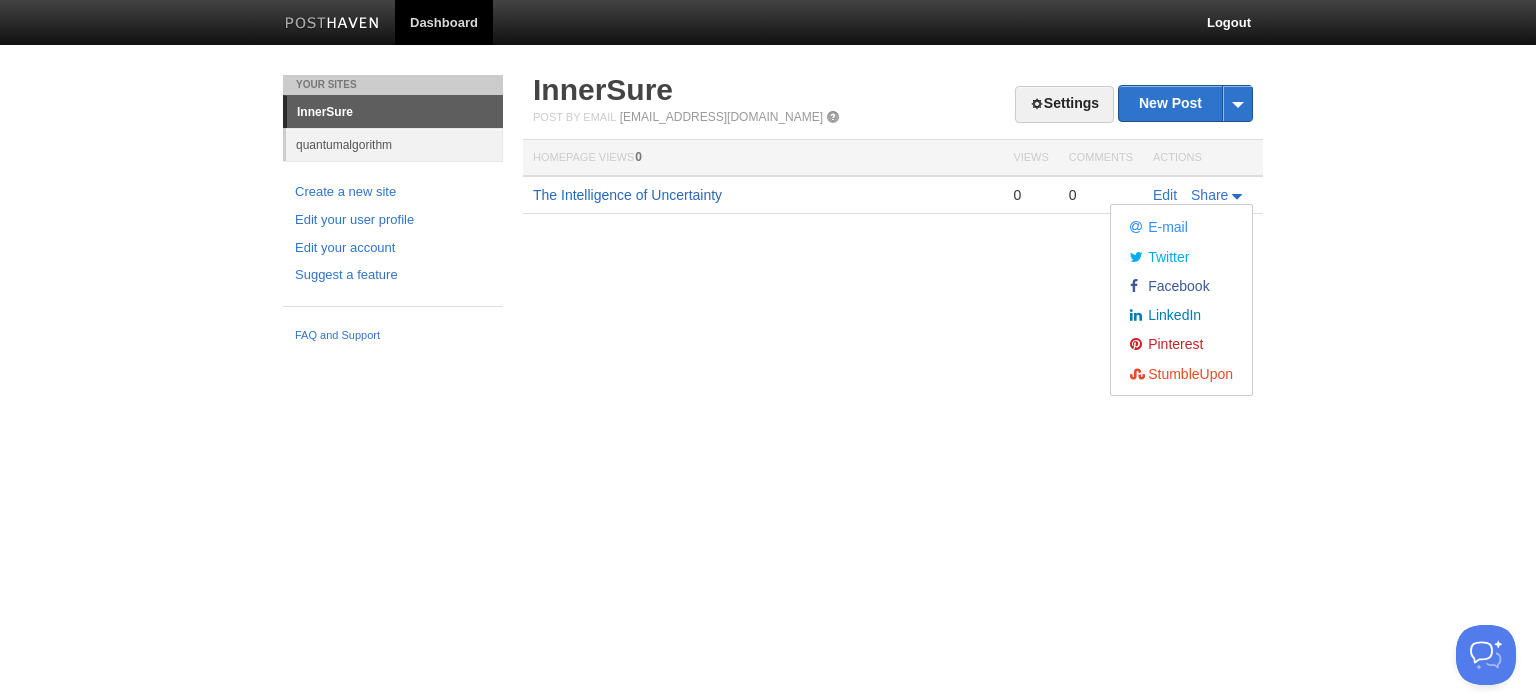 click on "The Intelligence of Uncertainty" at bounding box center [627, 195] 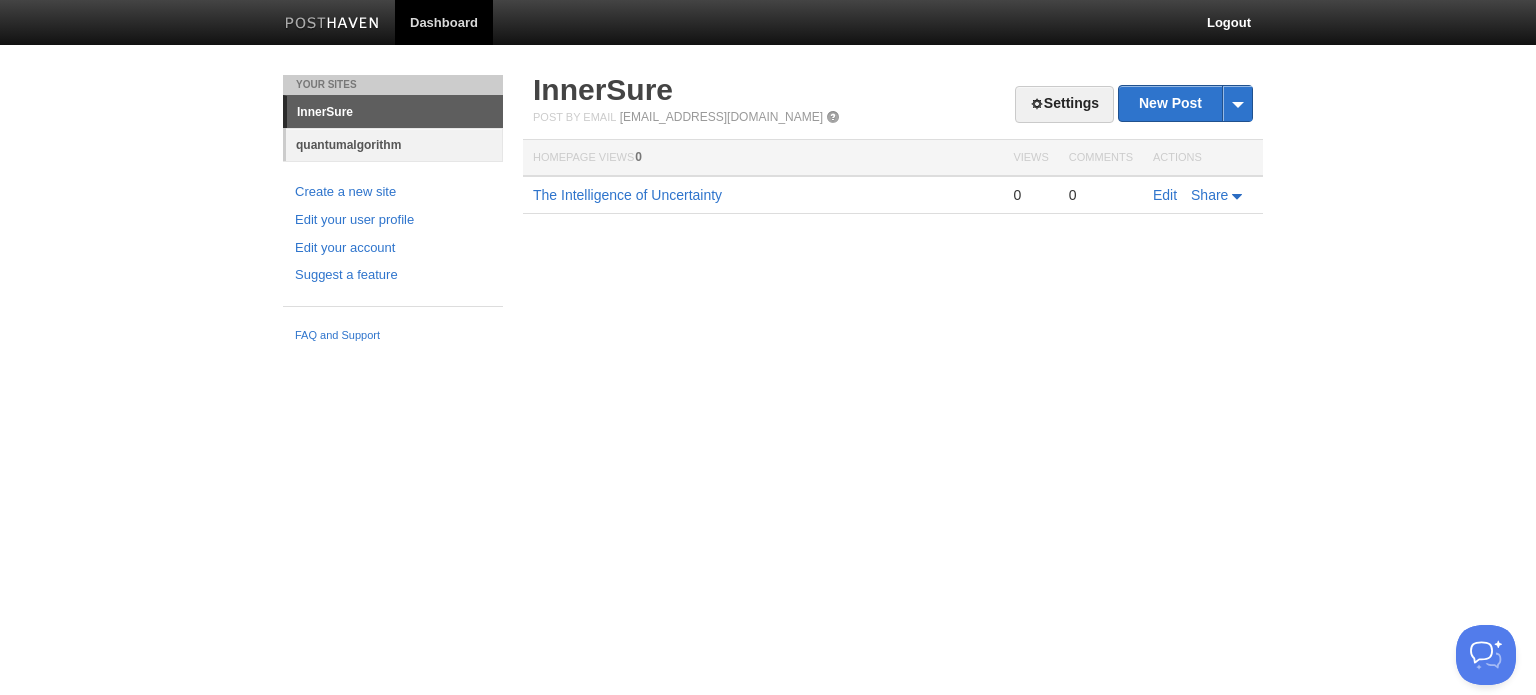 click on "quantumalgorithm" at bounding box center (394, 144) 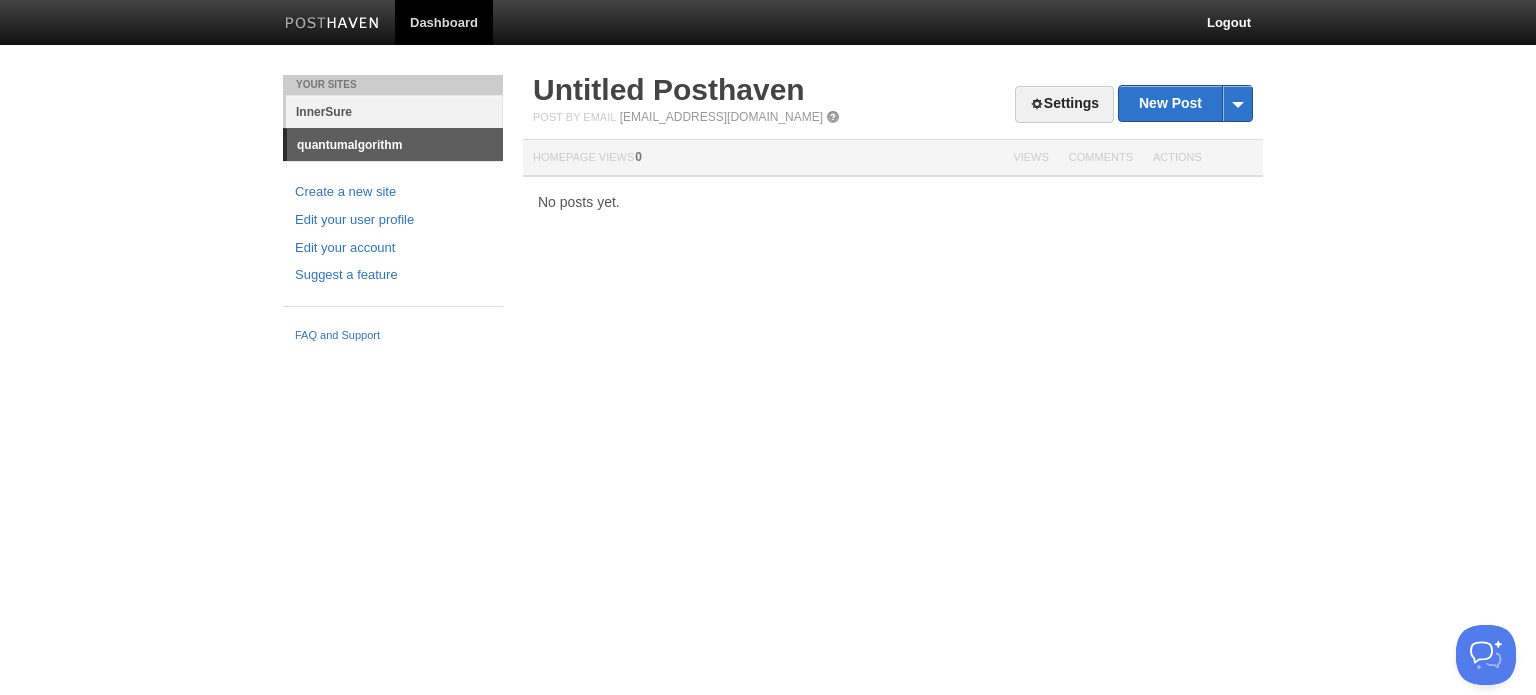 click on "InnerSure" at bounding box center [394, 111] 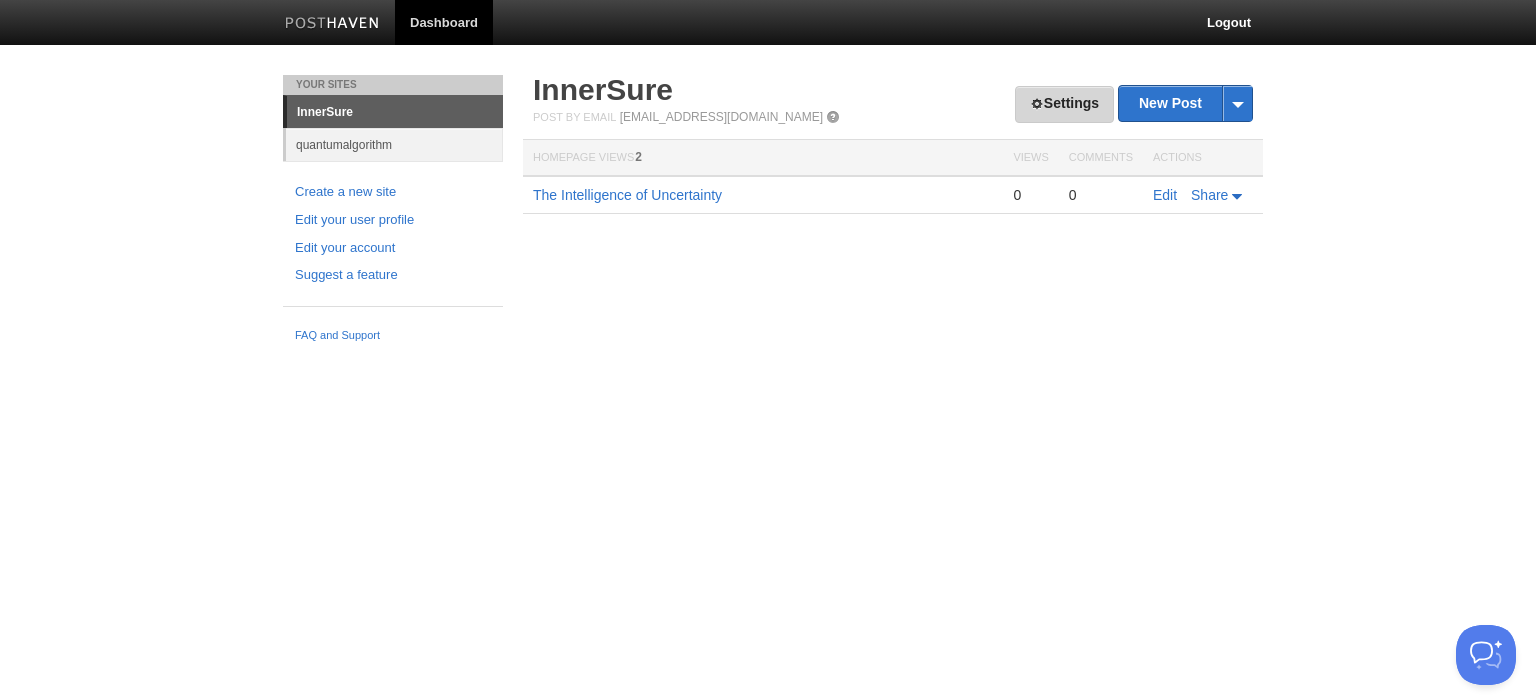 click on "Settings" at bounding box center [1064, 104] 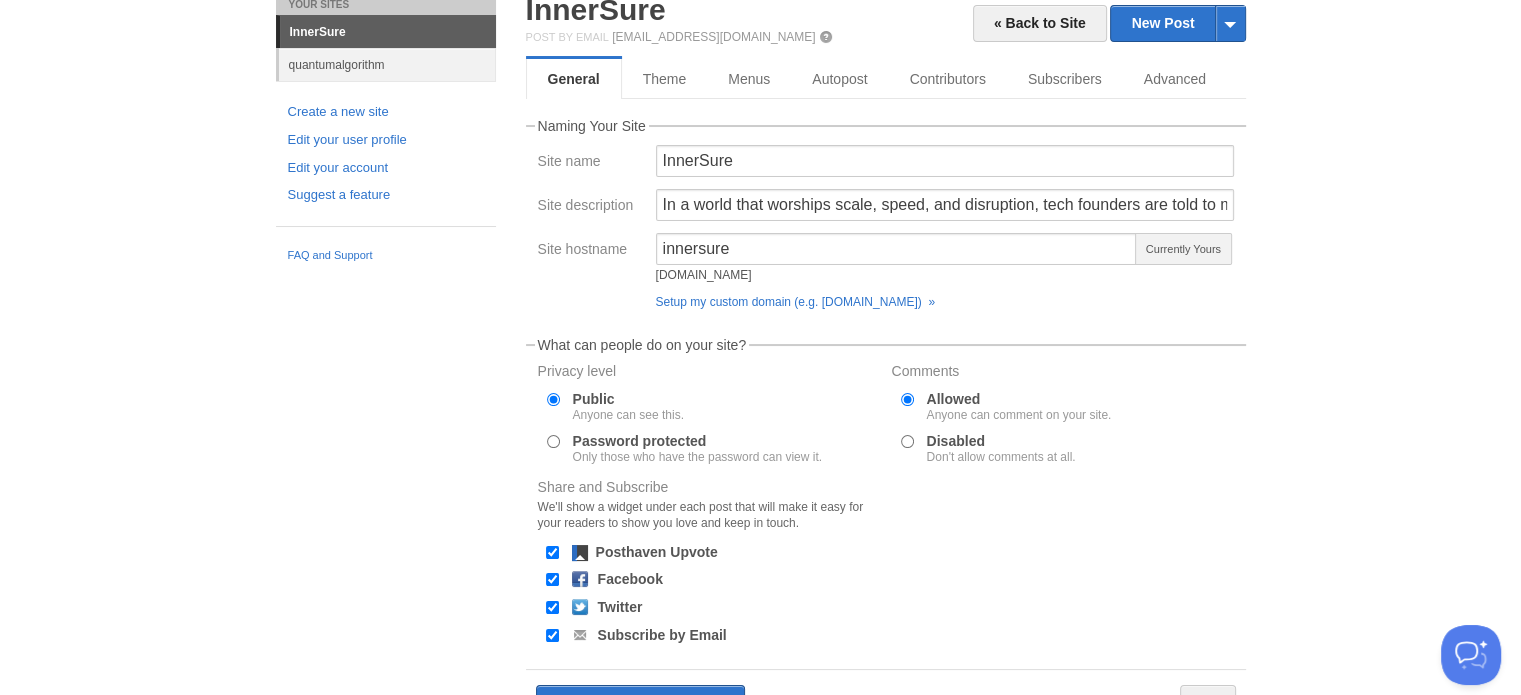 scroll, scrollTop: 111, scrollLeft: 0, axis: vertical 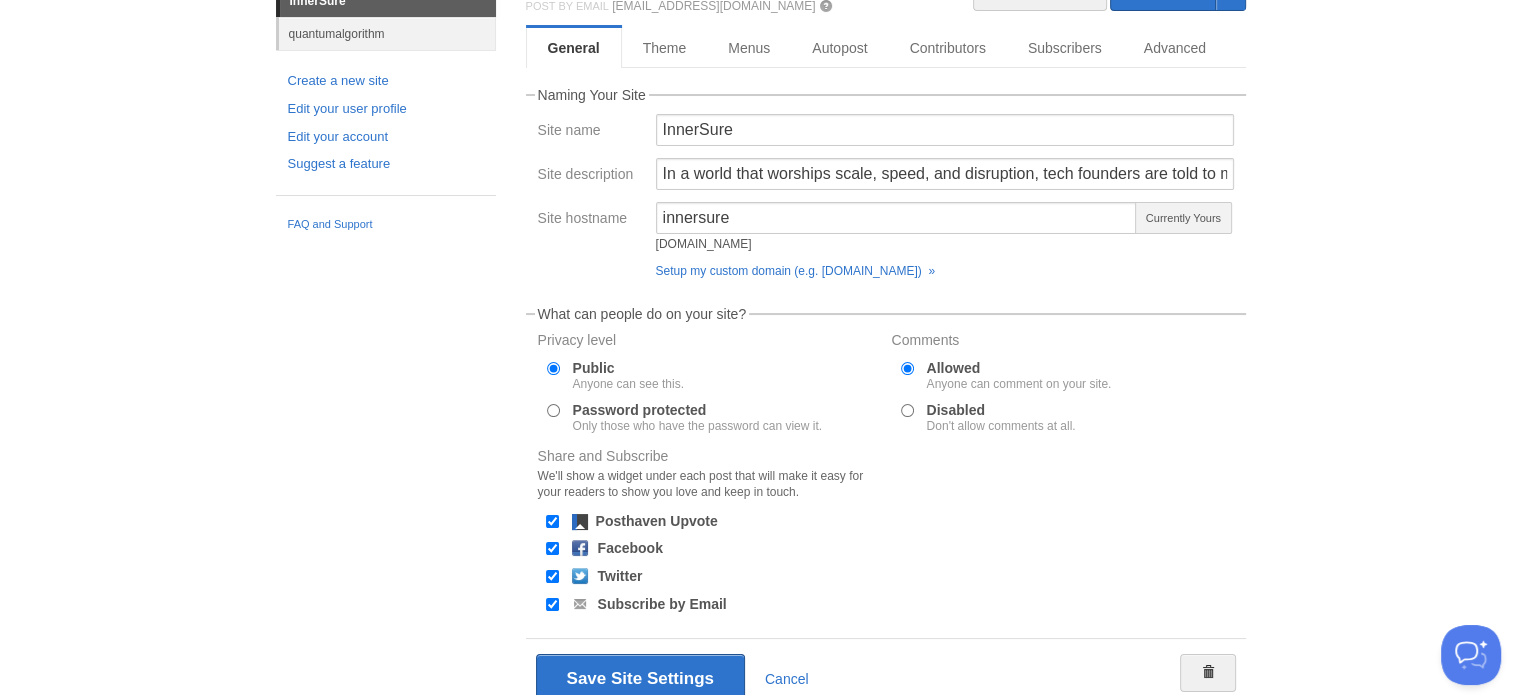 click on "Dashboard
Logout
Updated your user profile
×
Created site: InnerSure
×
Post created
×
Your Sites InnerSure quantumalgorithm
Create a new site
Edit your user profile
Edit your account
Suggest a feature
FAQ and Support
« Back to Site
New Post
by Web
by Email
InnerSure
Post by Email
post@innersure.posthaven.com
General
Theme
Menus
Autopost
Contributors
Subscribers
Advanced
Naming Your Site" at bounding box center [760, 333] 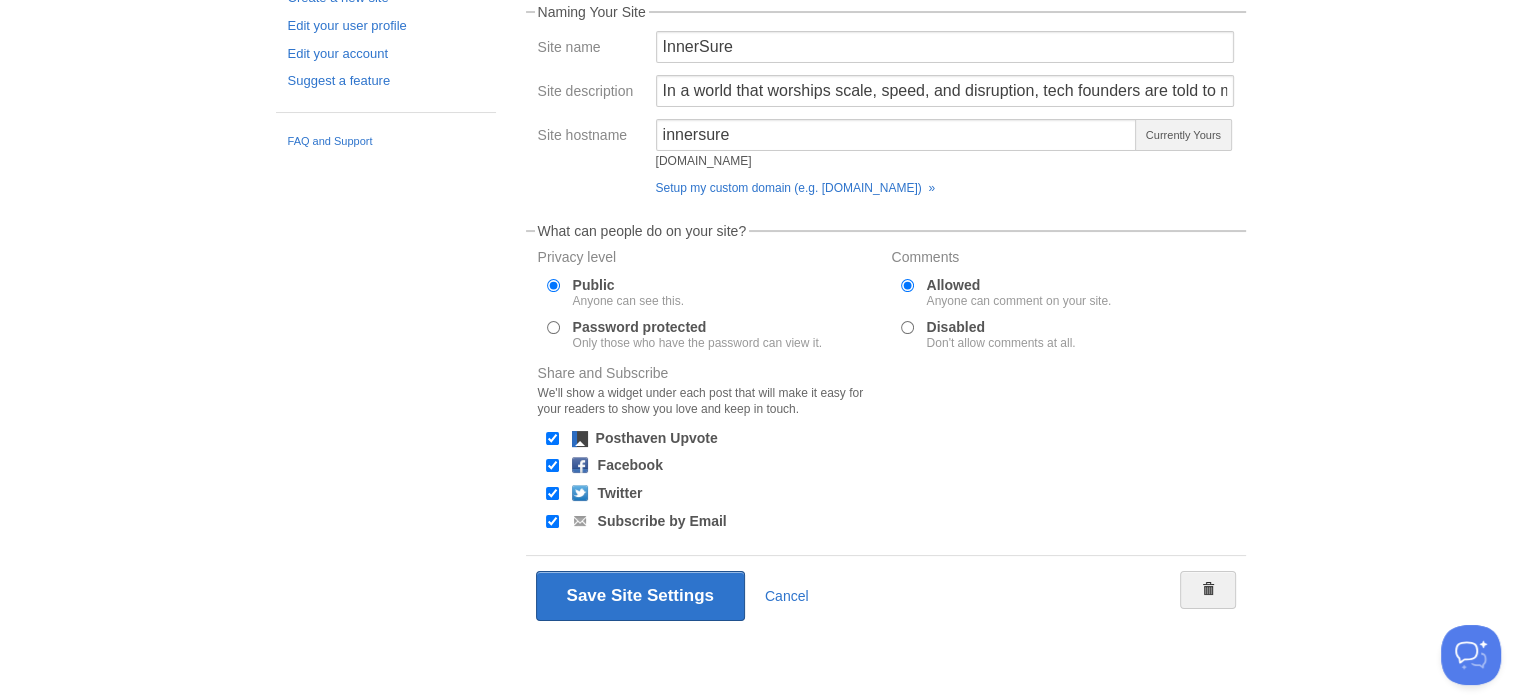 click on "Disabled
Don't allow comments at all." at bounding box center (907, 327) 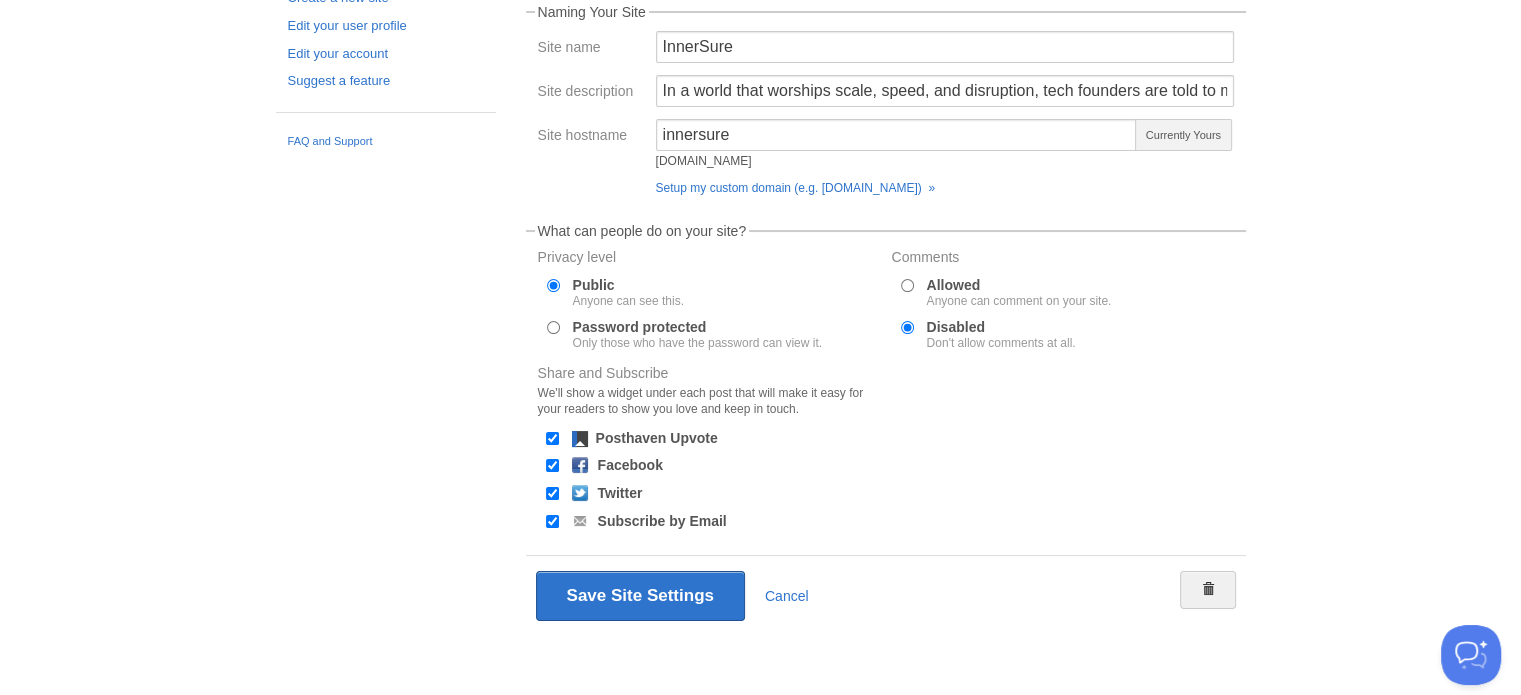 click on "Dashboard
Logout
Updated your user profile
×
Created site: InnerSure
×
Post created
×
Your Sites InnerSure quantumalgorithm
Create a new site
Edit your user profile
Edit your account
Suggest a feature
FAQ and Support
« Back to Site
New Post
by Web
by Email
InnerSure
Post by Email
post@innersure.posthaven.com
General
Theme
Menus
Autopost
Contributors
Subscribers
Advanced
Naming Your Site" at bounding box center [760, 250] 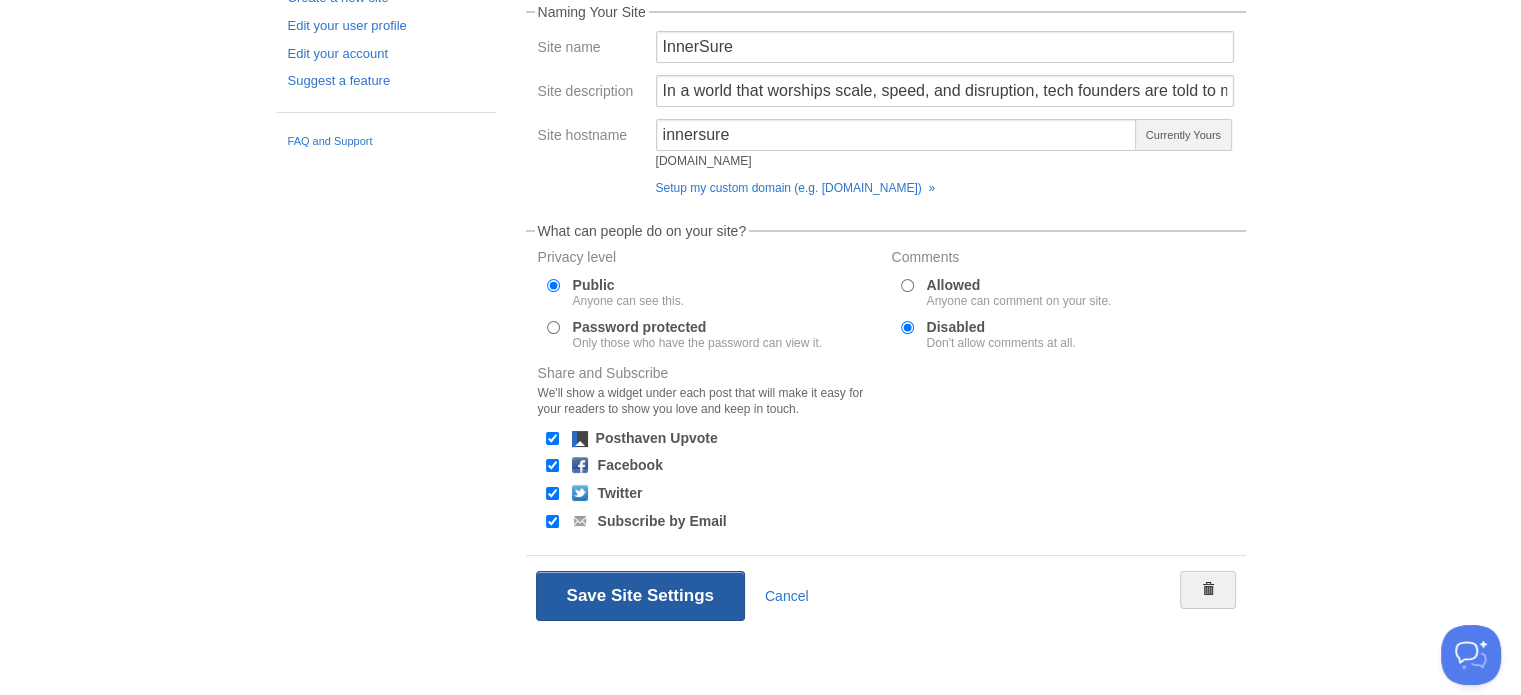 click on "Save Site Settings" at bounding box center [640, 596] 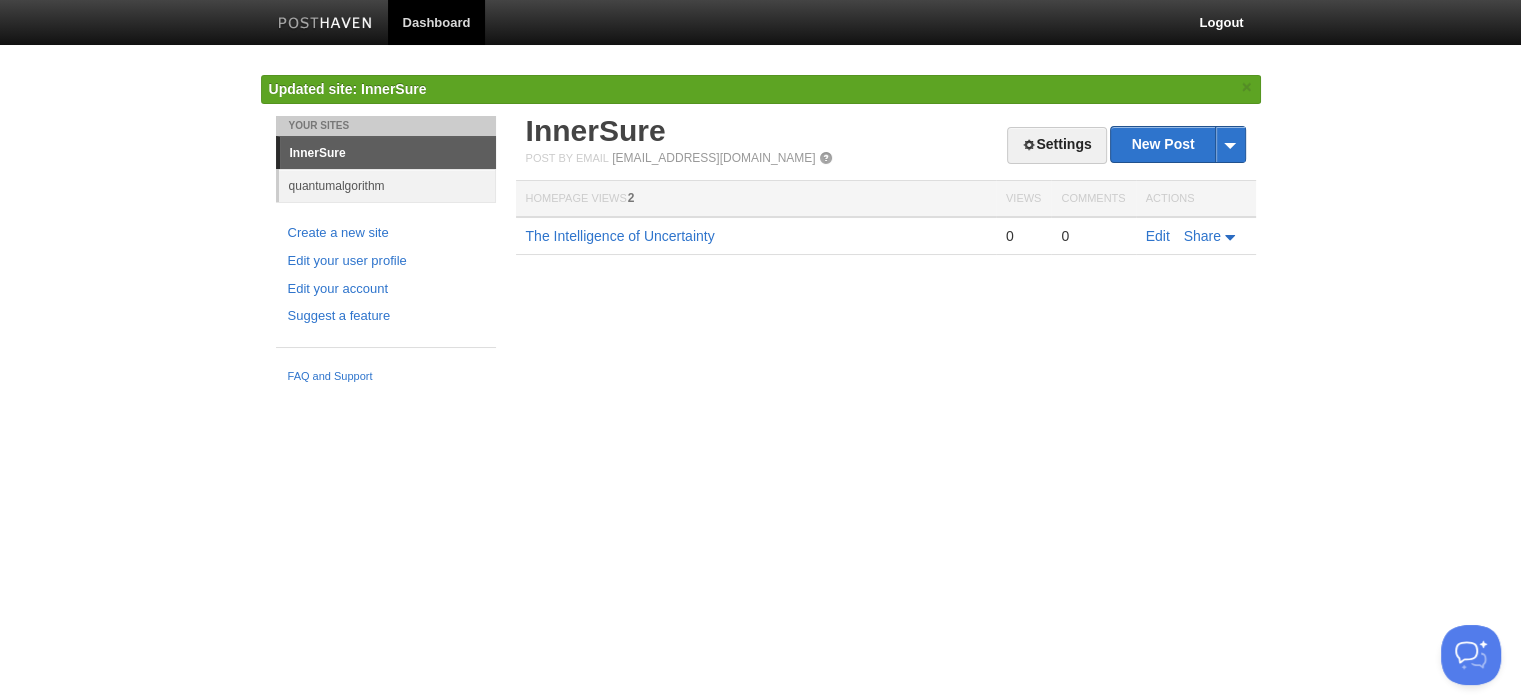 scroll, scrollTop: 0, scrollLeft: 0, axis: both 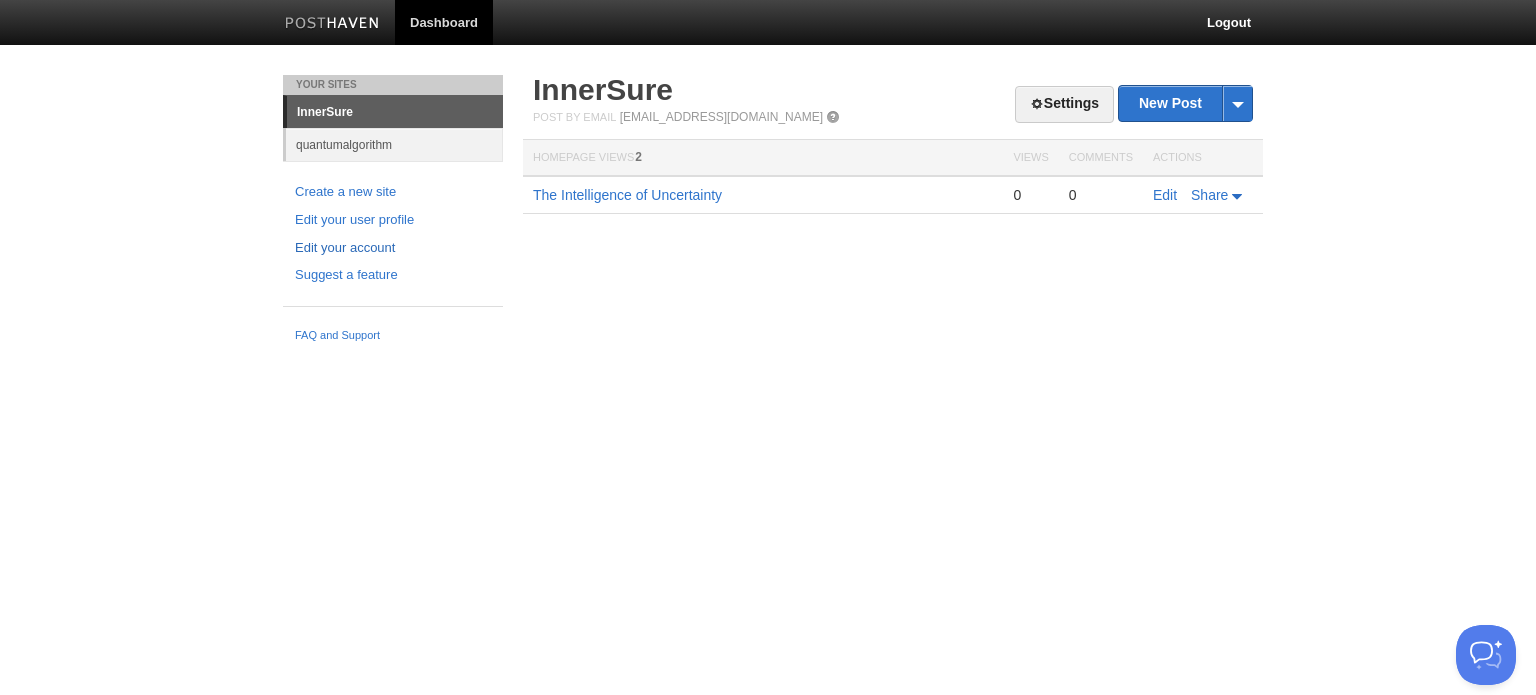 click on "Edit your account" at bounding box center (393, 248) 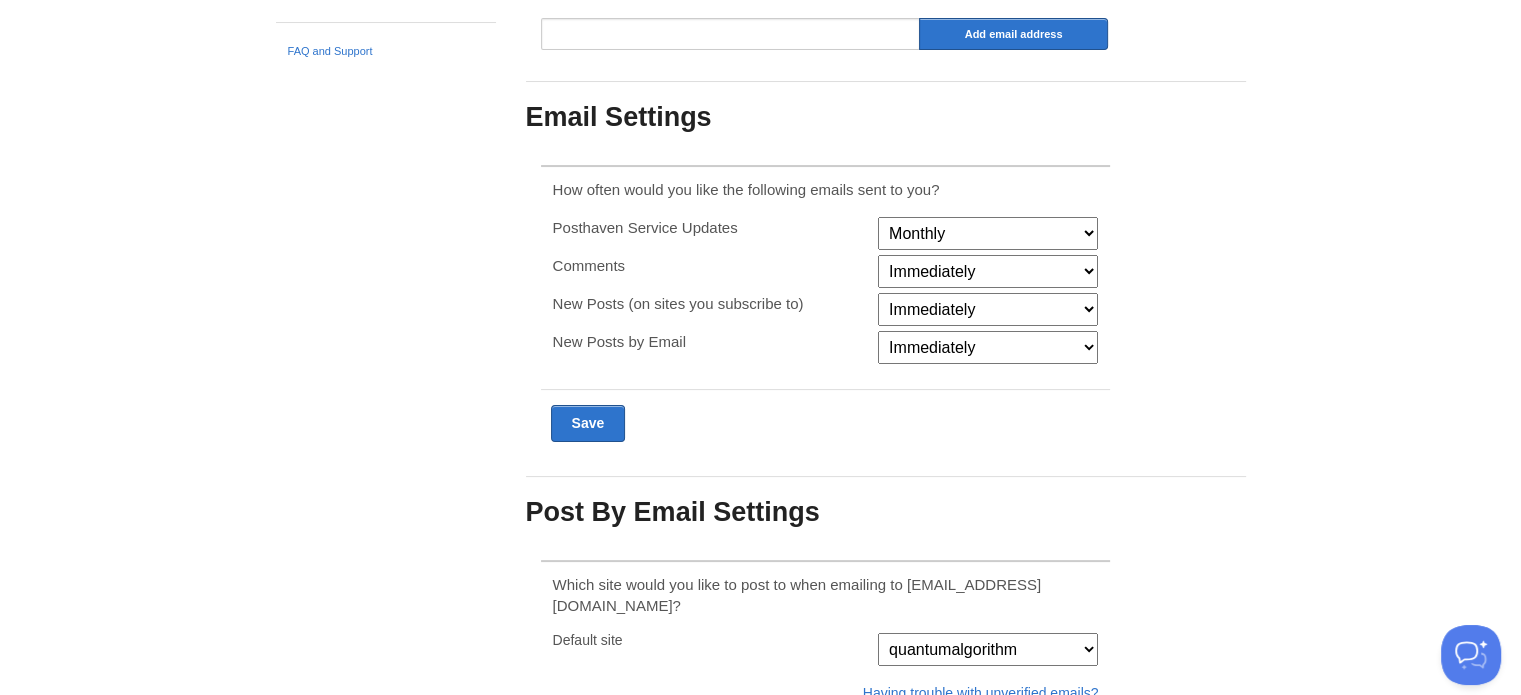 scroll, scrollTop: 412, scrollLeft: 0, axis: vertical 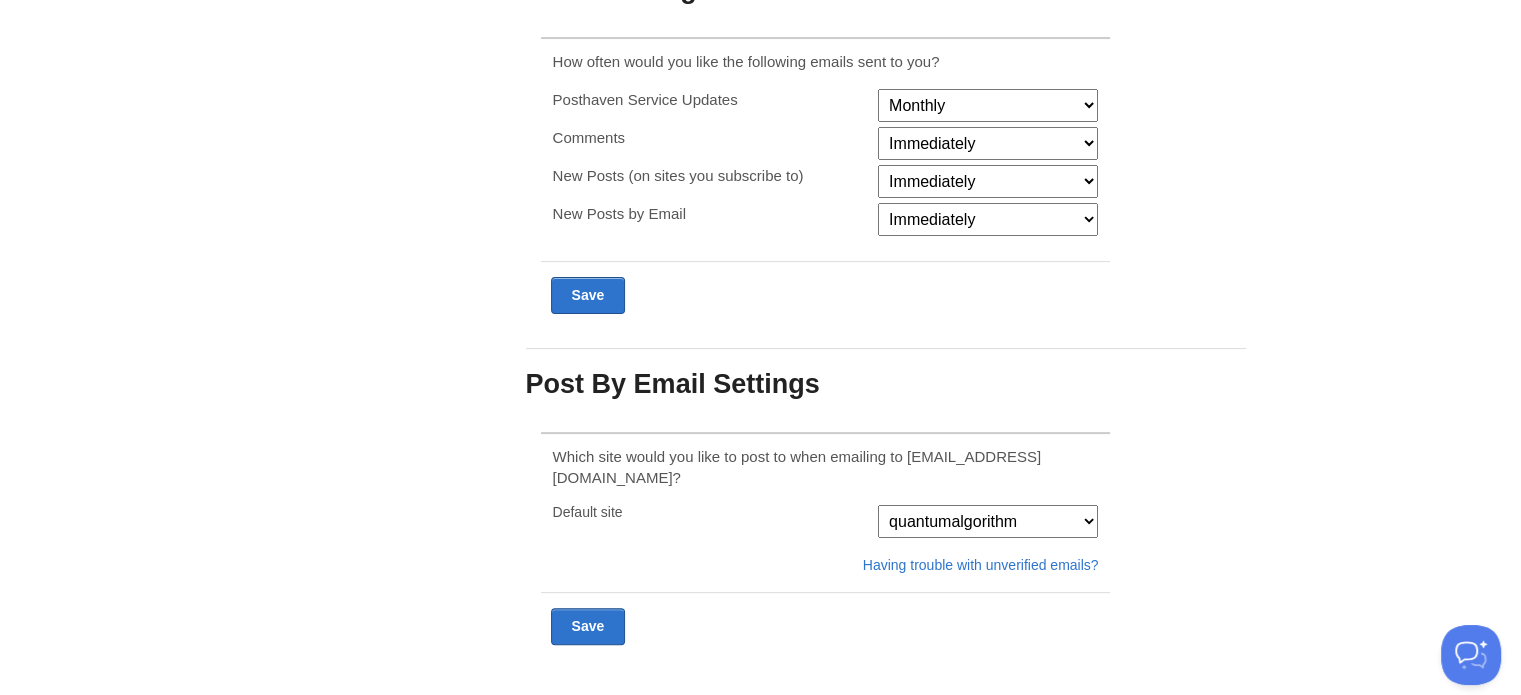 click on "quantumalgorithm
InnerSure" at bounding box center [988, 521] 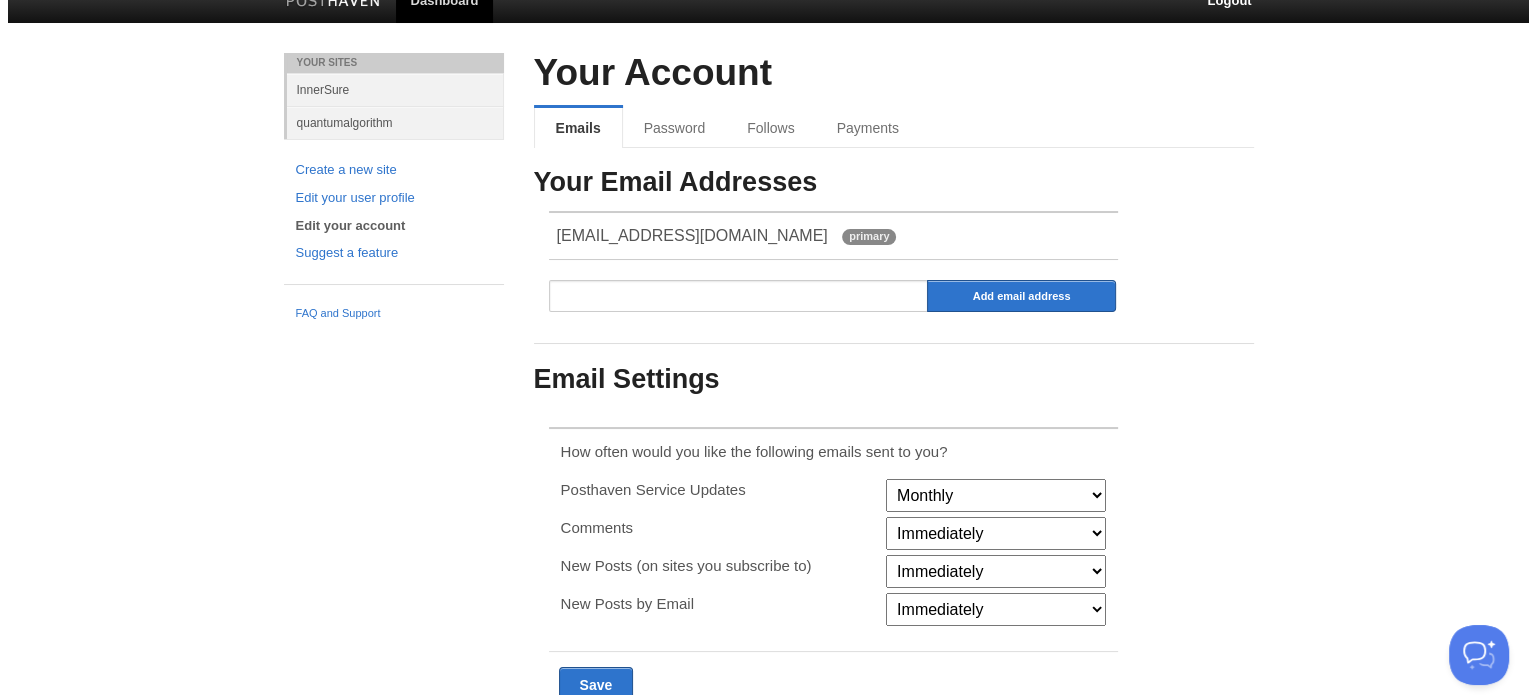 scroll, scrollTop: 0, scrollLeft: 0, axis: both 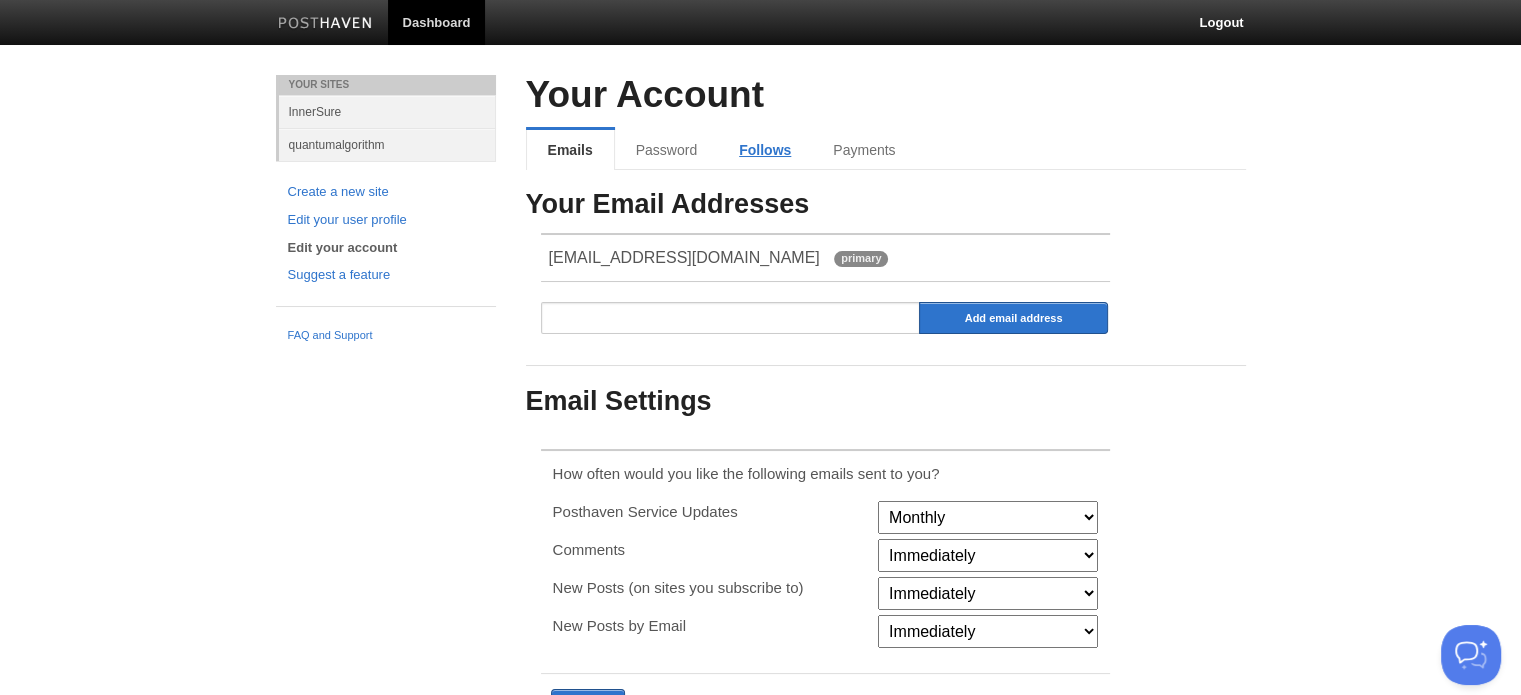 click on "Follows" at bounding box center (765, 150) 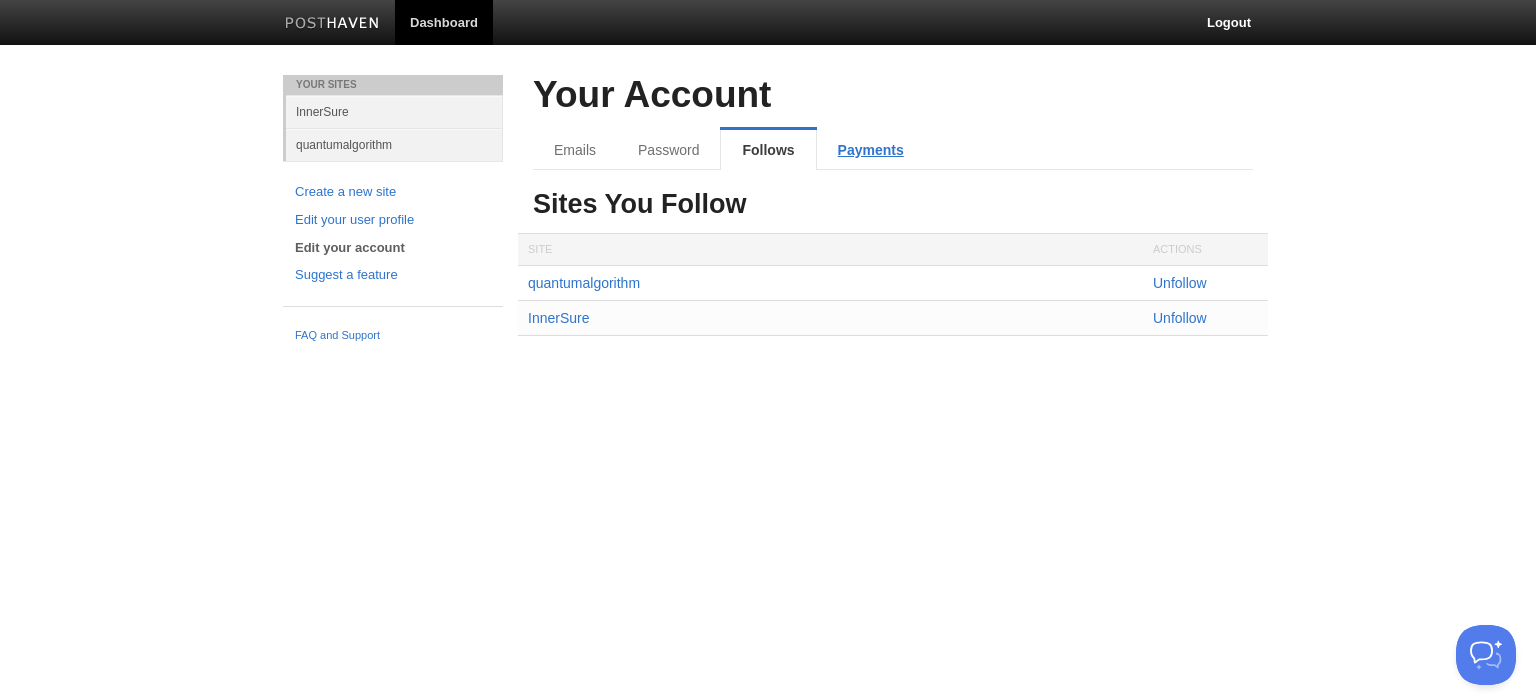 click on "Payments" at bounding box center (871, 150) 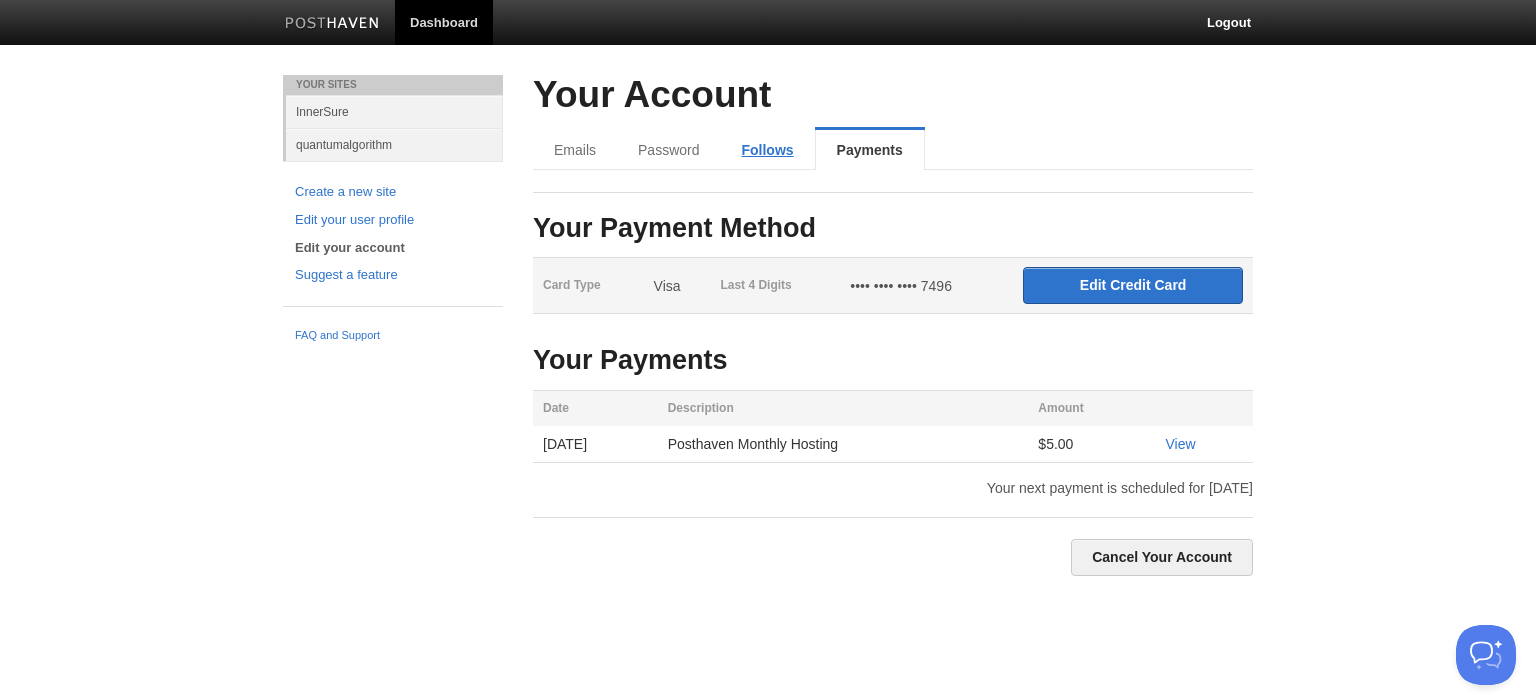 click on "Follows" at bounding box center [767, 150] 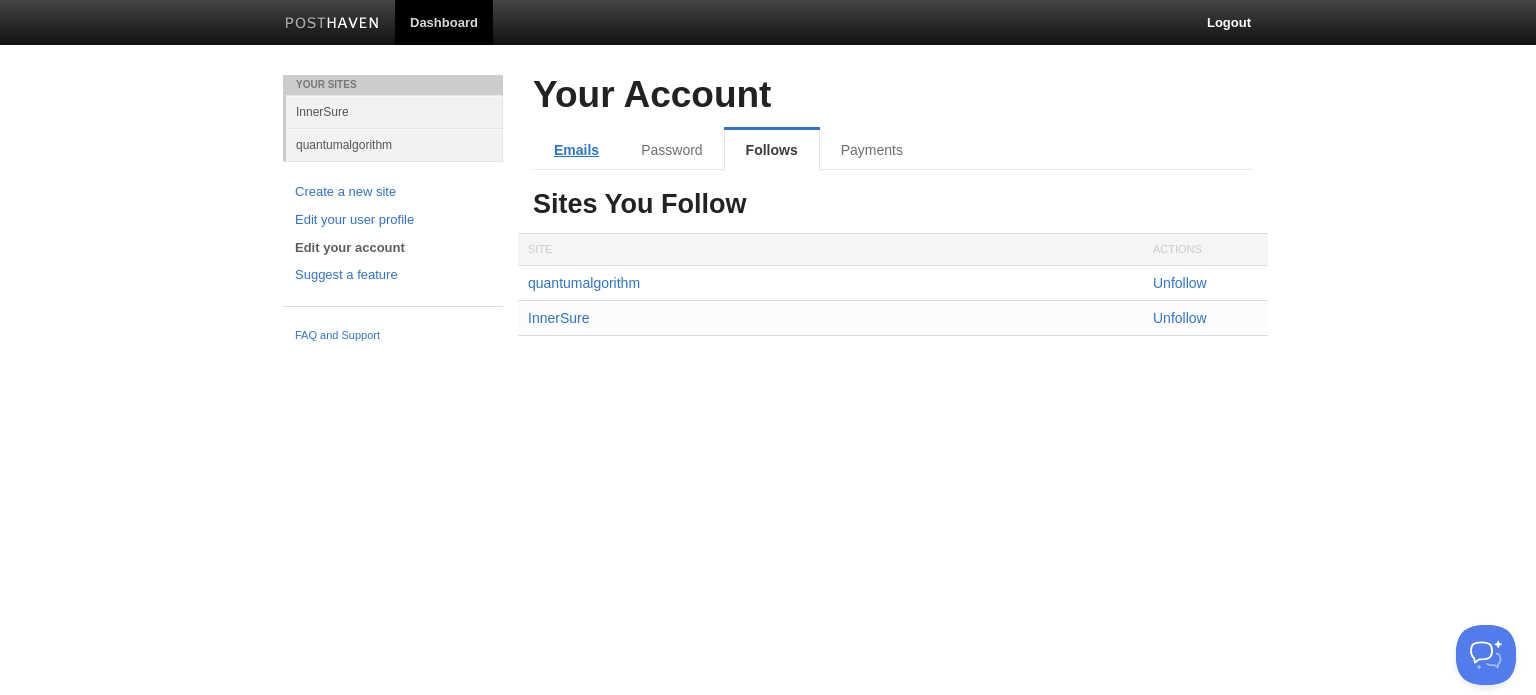 click on "Emails" at bounding box center [576, 150] 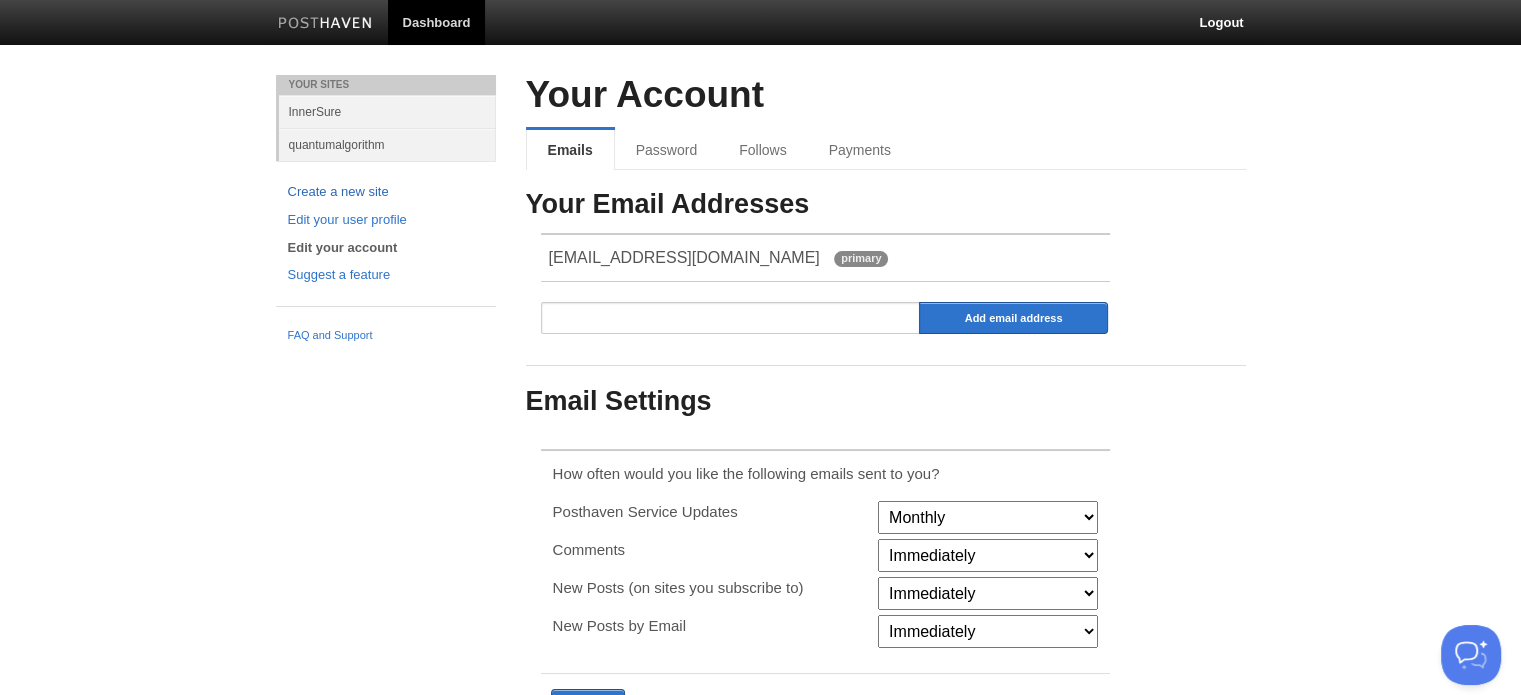 click on "Create a new site" at bounding box center [386, 192] 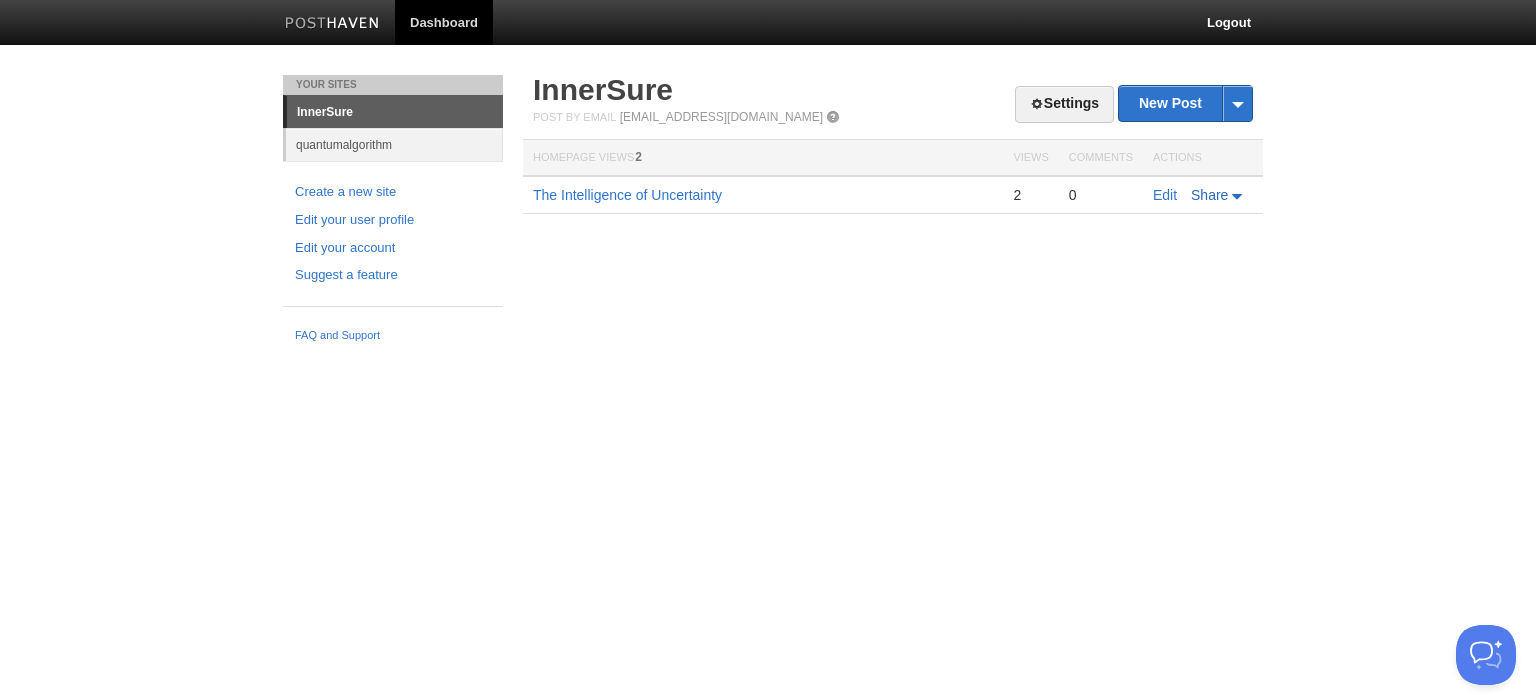 scroll, scrollTop: 0, scrollLeft: 0, axis: both 